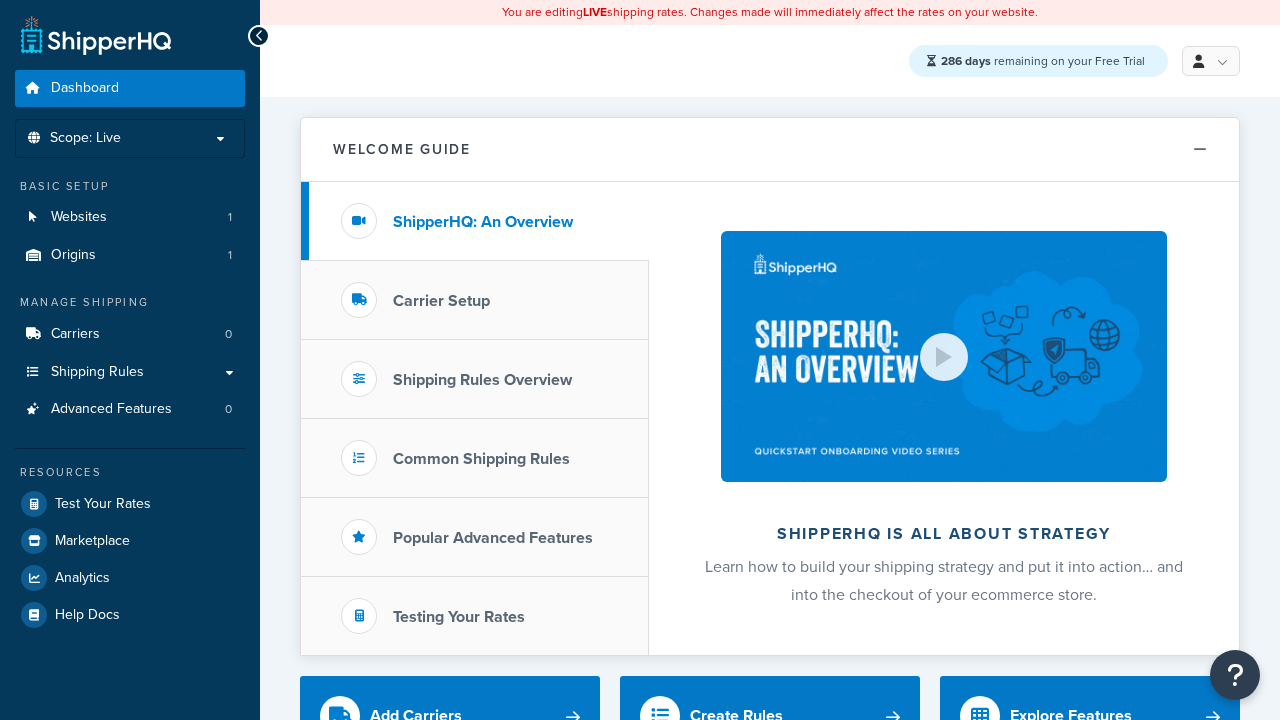 scroll, scrollTop: 0, scrollLeft: 0, axis: both 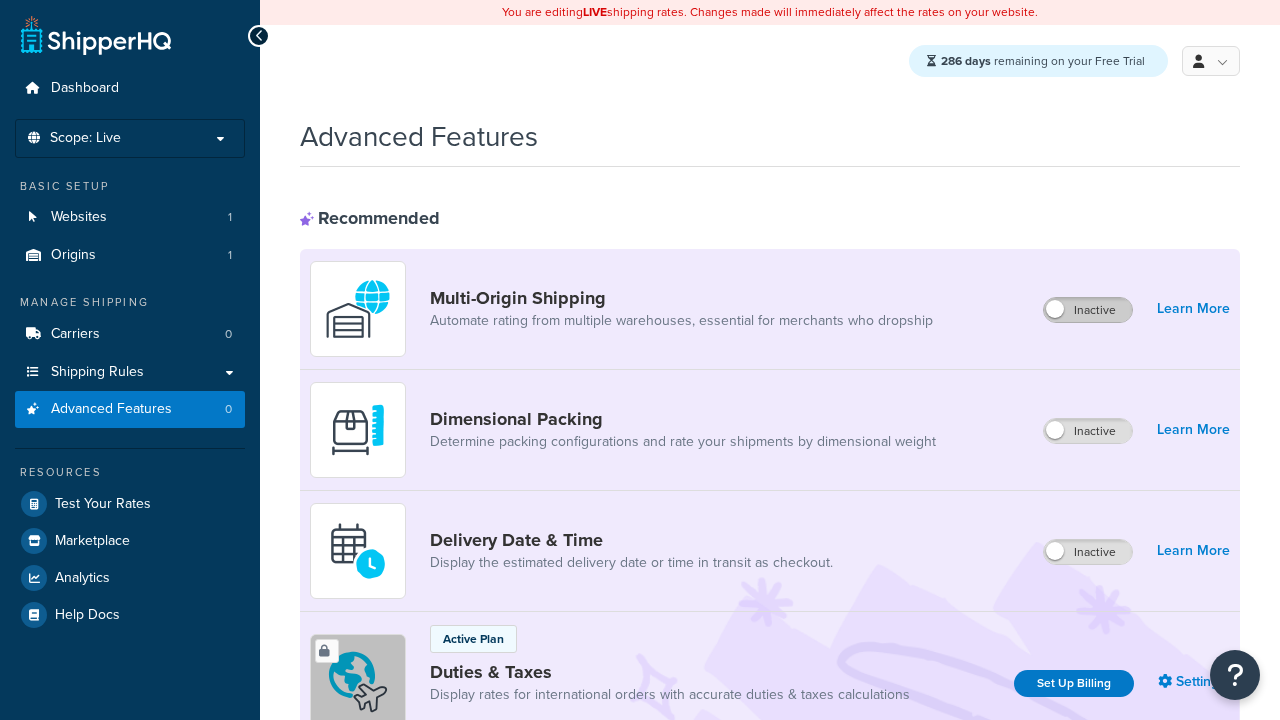 click on "Inactive" at bounding box center [1088, 310] 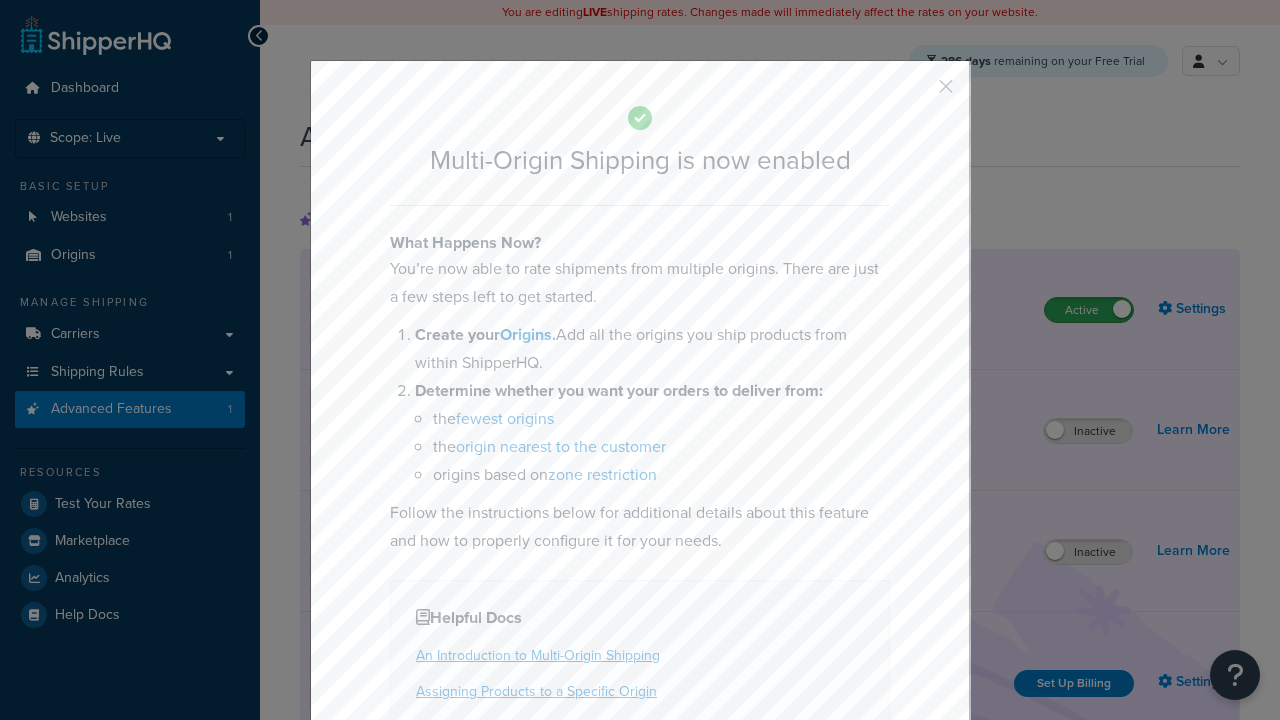 scroll, scrollTop: 0, scrollLeft: 0, axis: both 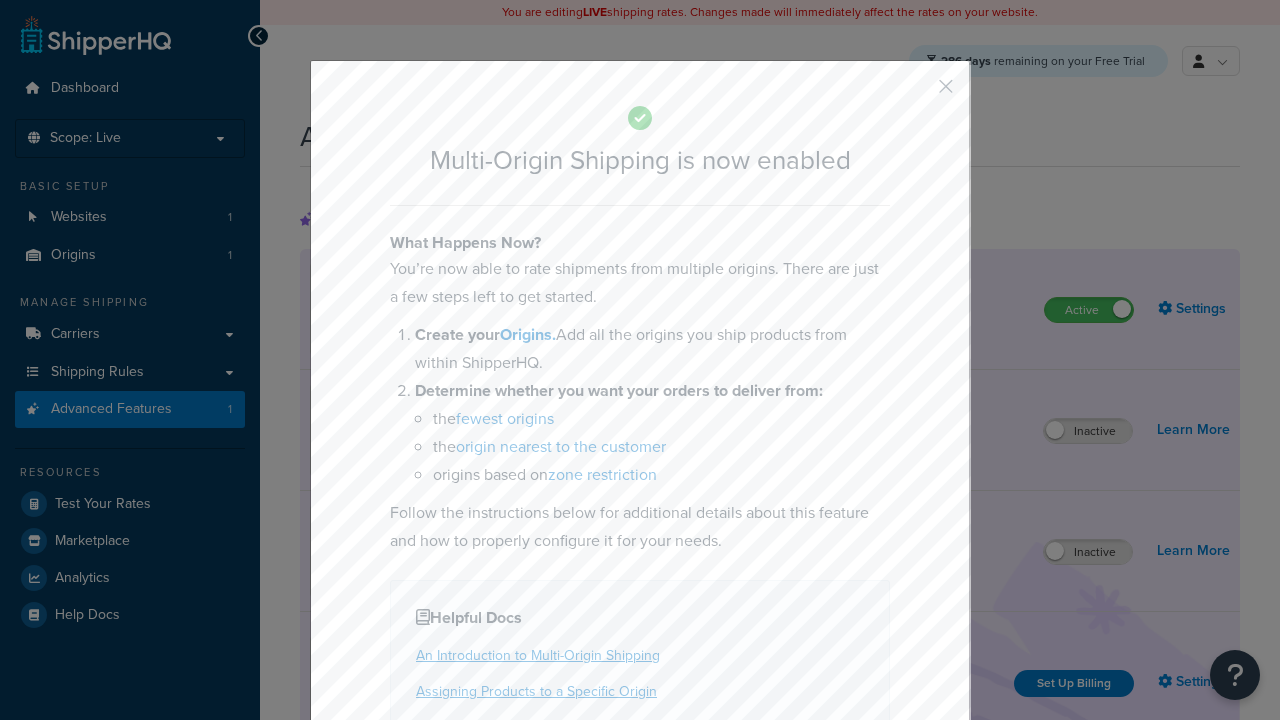 click at bounding box center (916, 93) 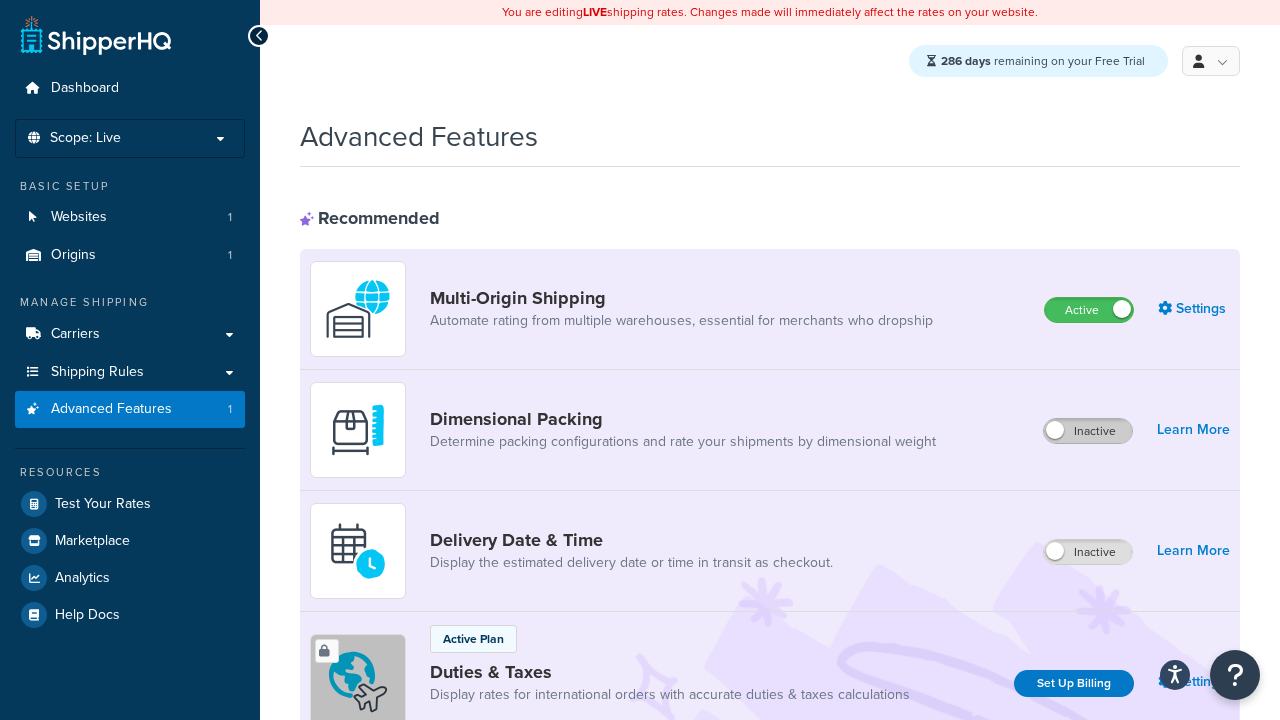 click on "Inactive" at bounding box center (1088, 431) 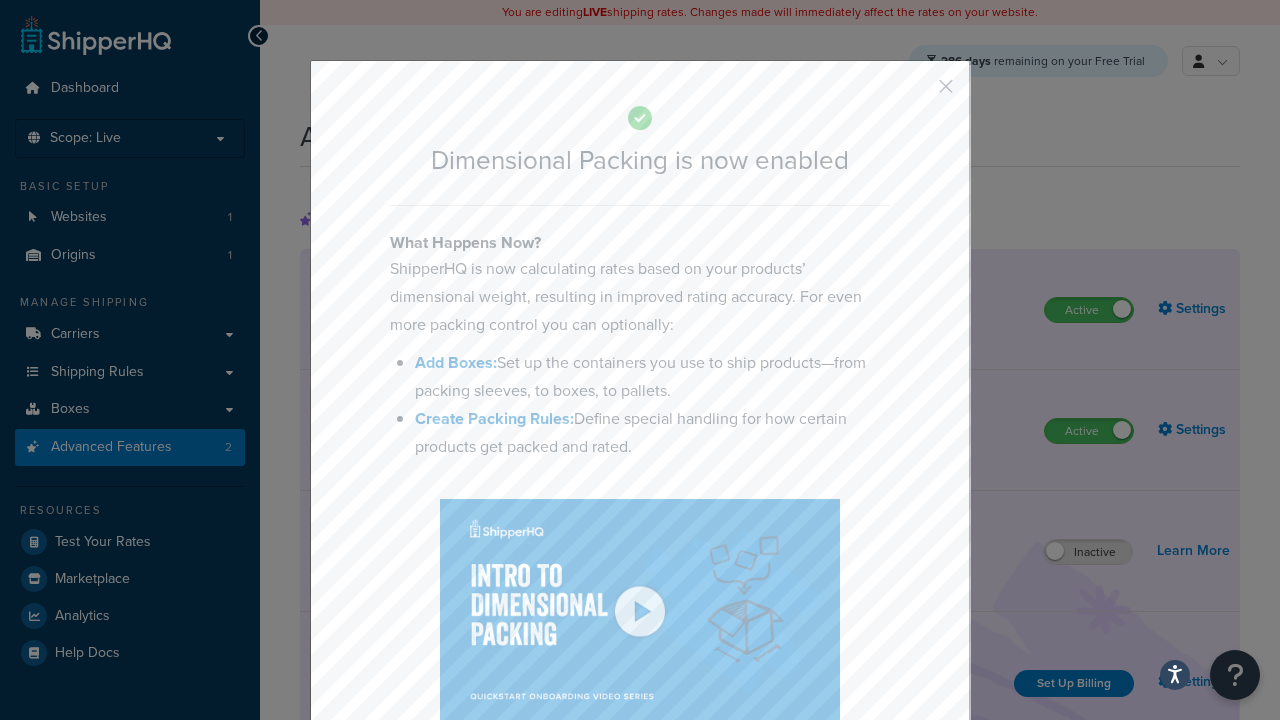click at bounding box center [916, 93] 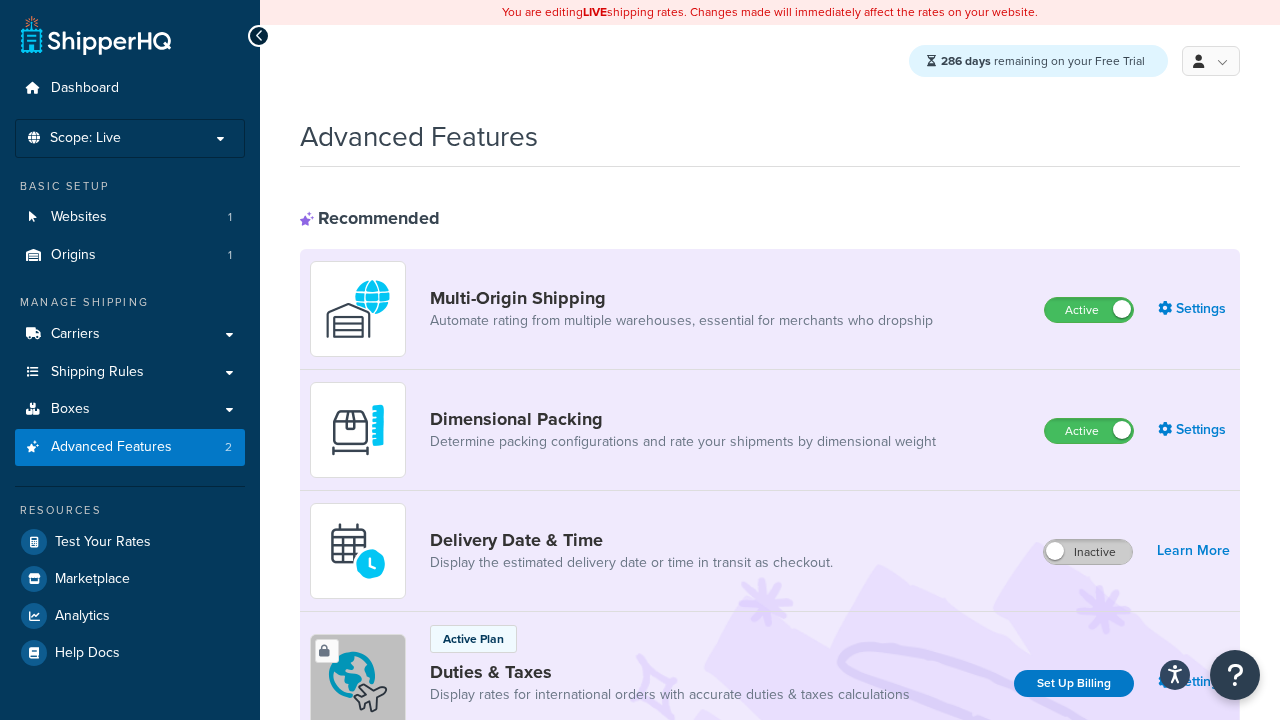 click on "Inactive" at bounding box center (1088, 552) 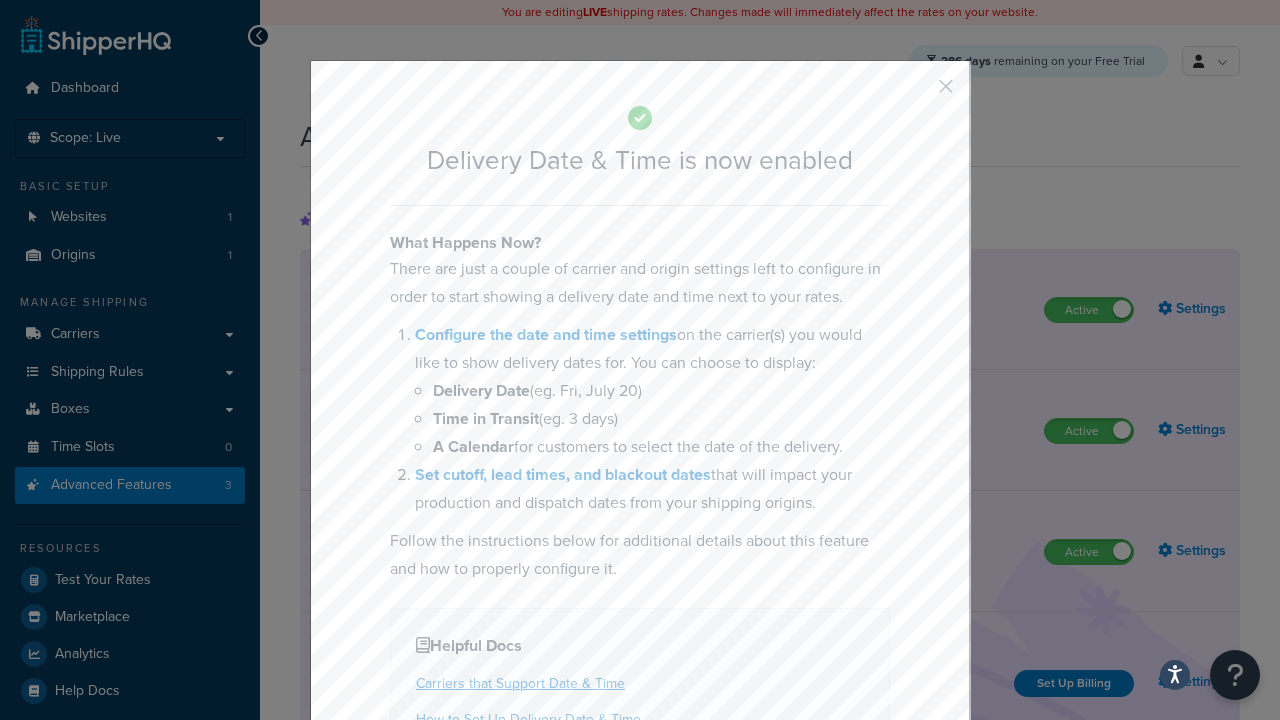 click at bounding box center (916, 93) 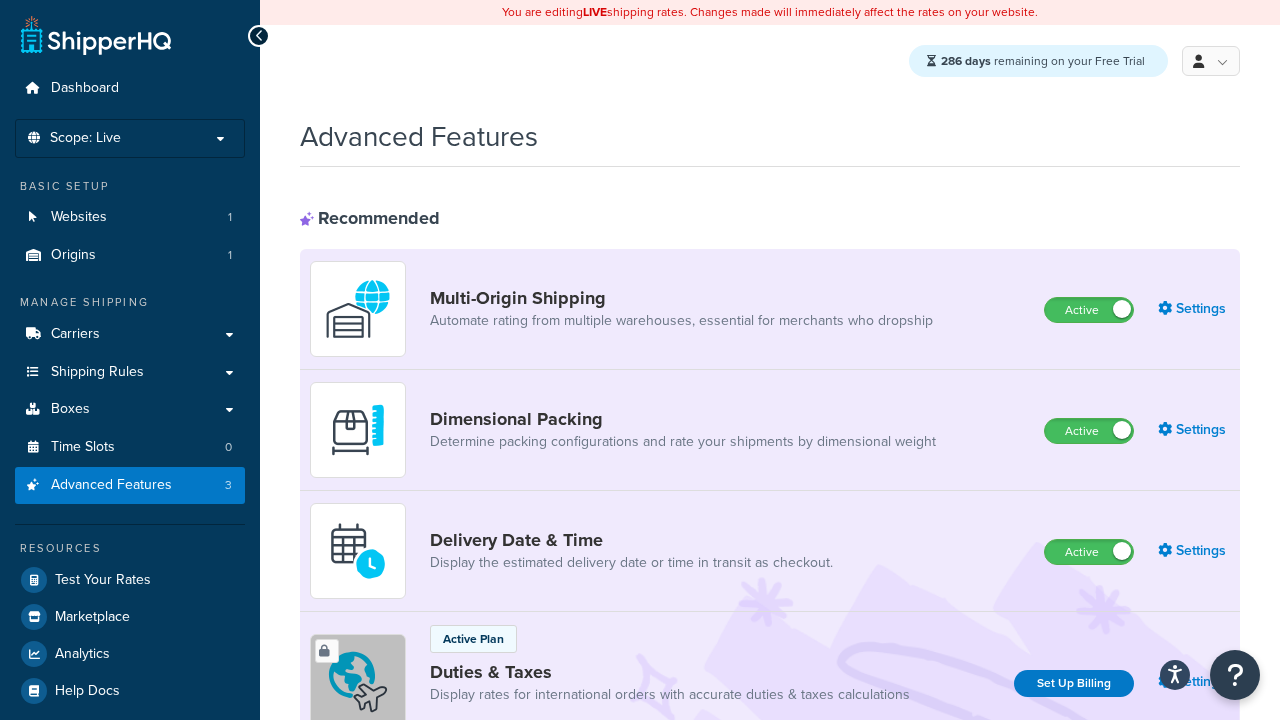 click on "Inactive" at bounding box center (1088, 887) 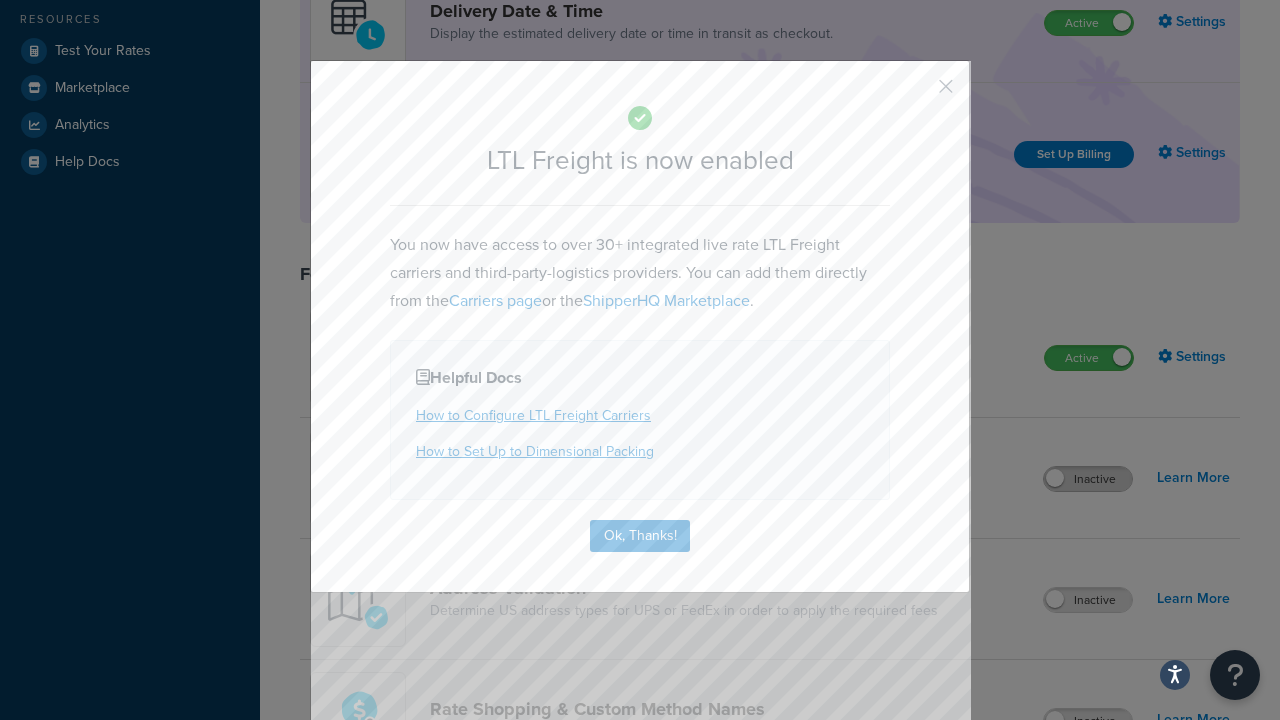 click at bounding box center (916, 93) 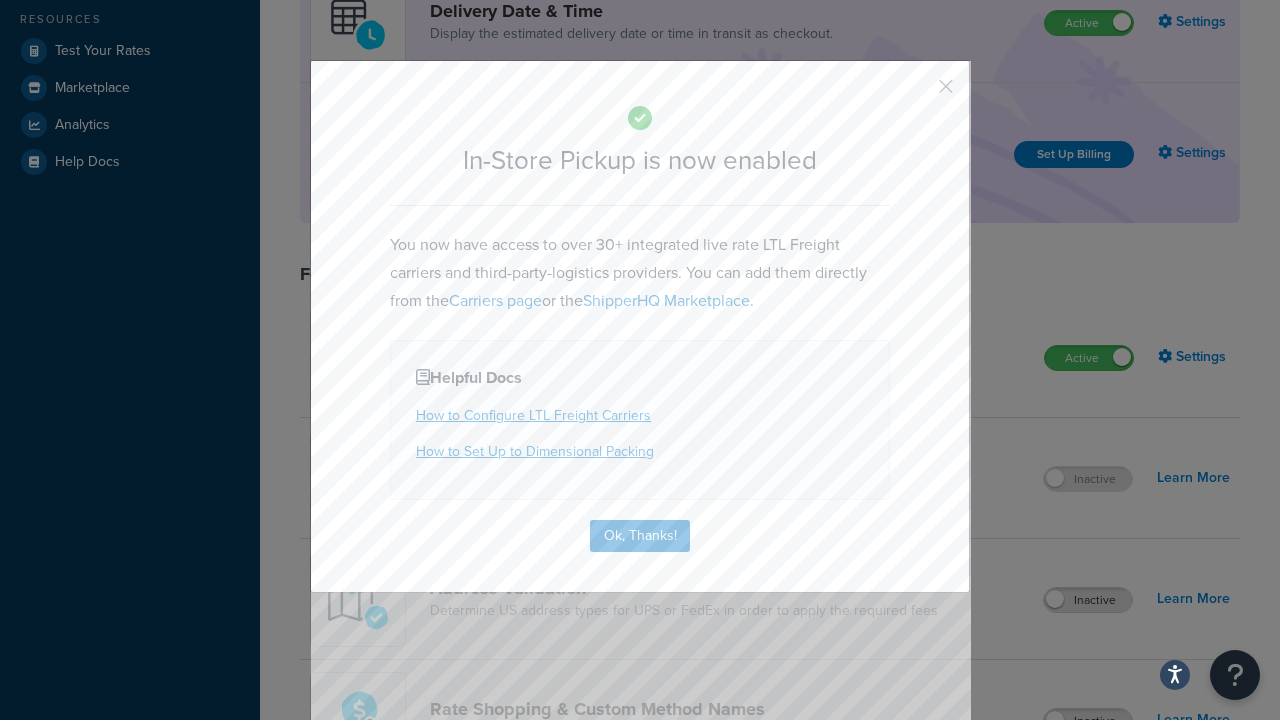 scroll, scrollTop: 567, scrollLeft: 0, axis: vertical 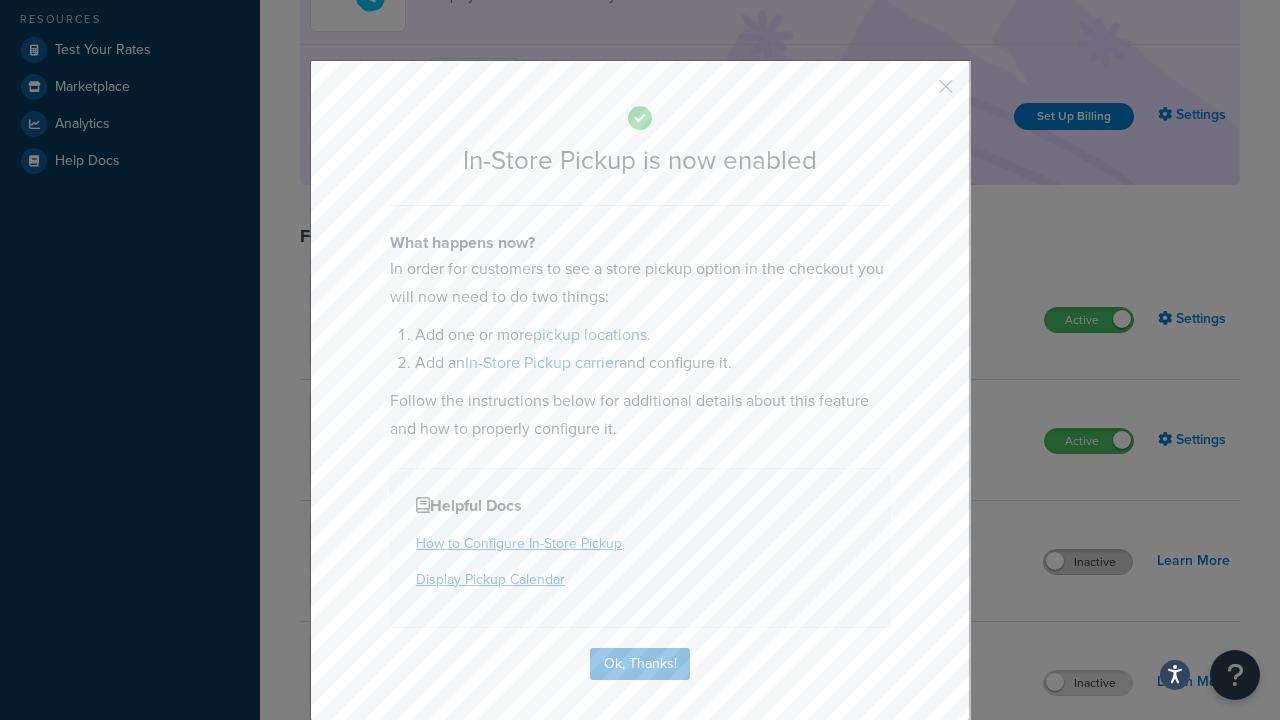 click at bounding box center (916, 93) 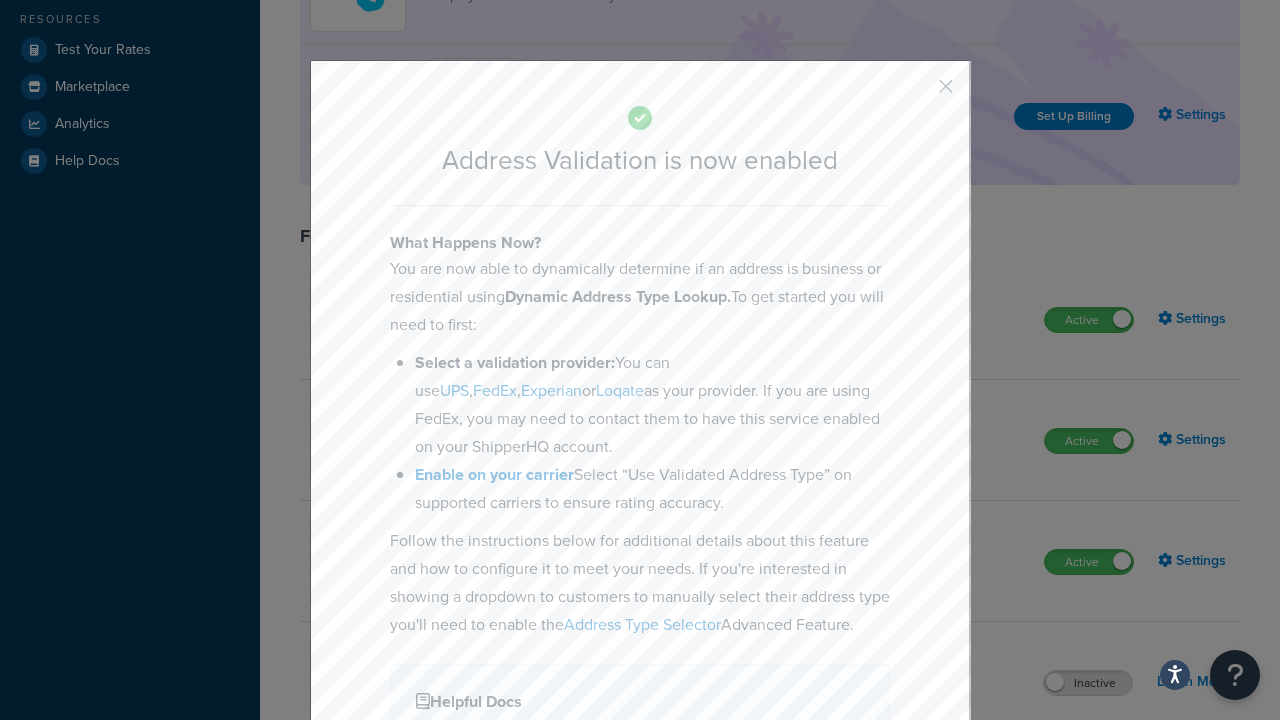 click at bounding box center (916, 93) 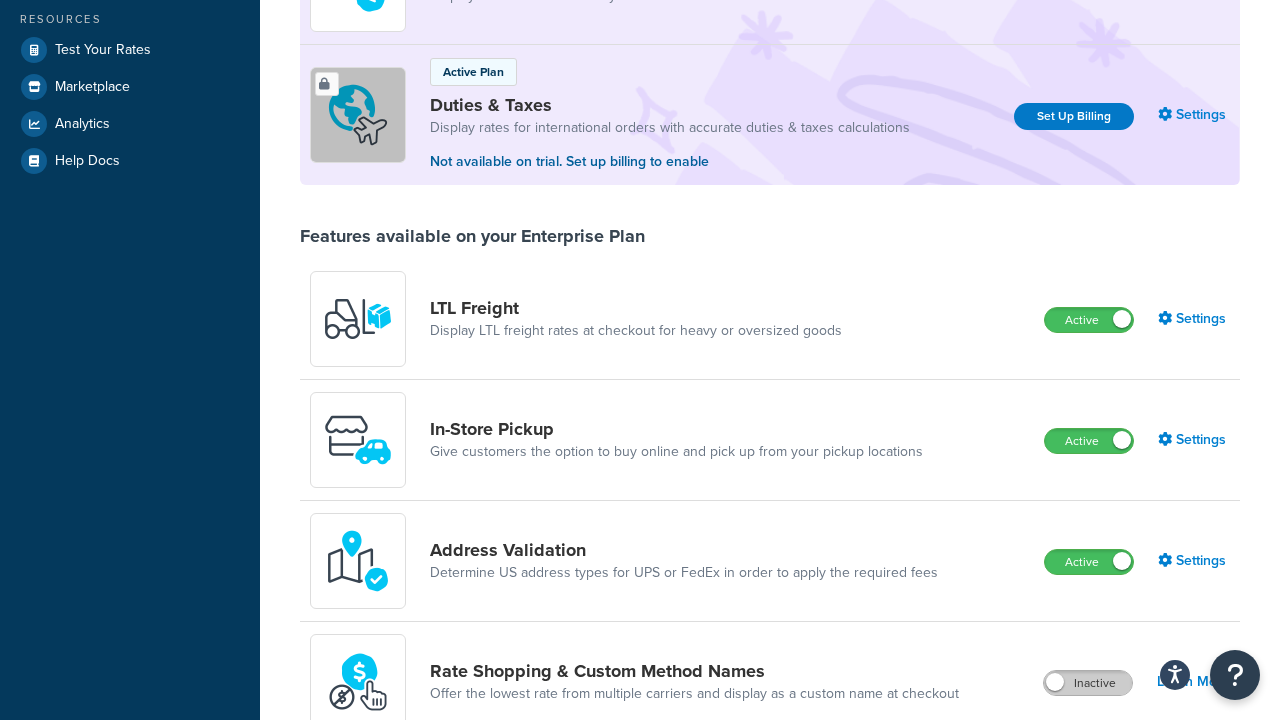 click on "Inactive" at bounding box center (1088, 683) 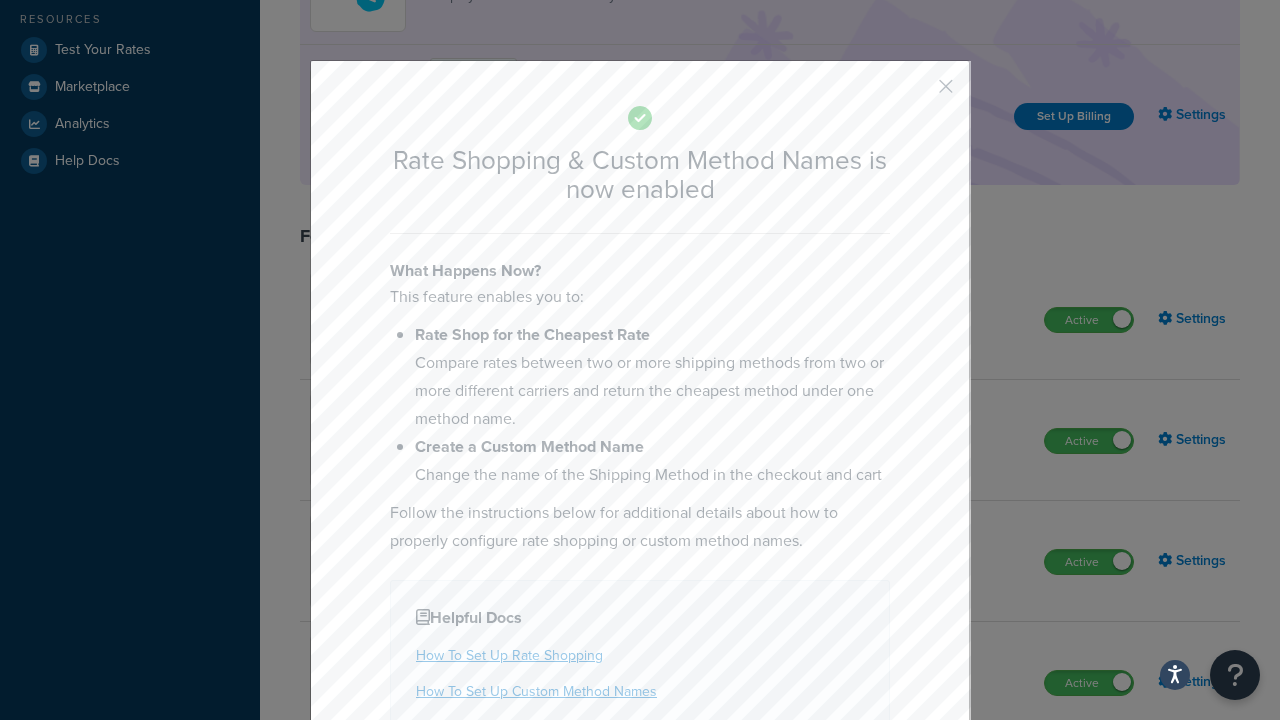 click at bounding box center (916, 93) 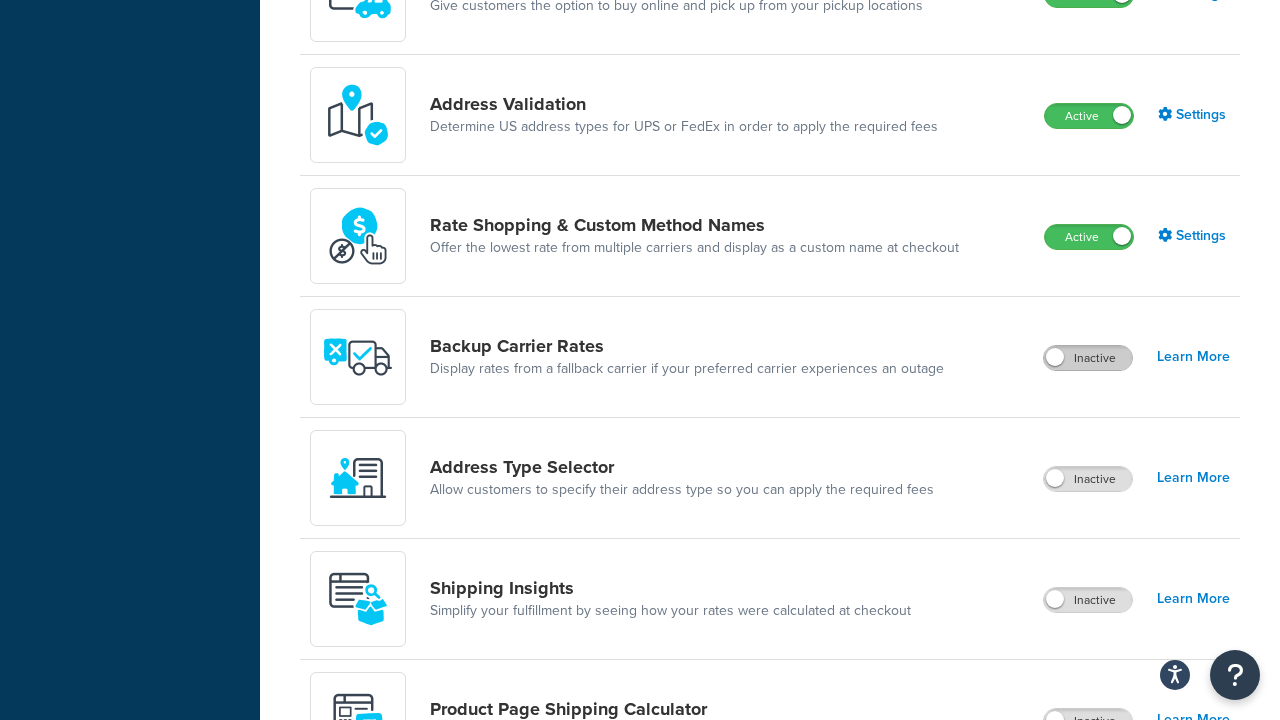 click on "Inactive" at bounding box center [1088, 358] 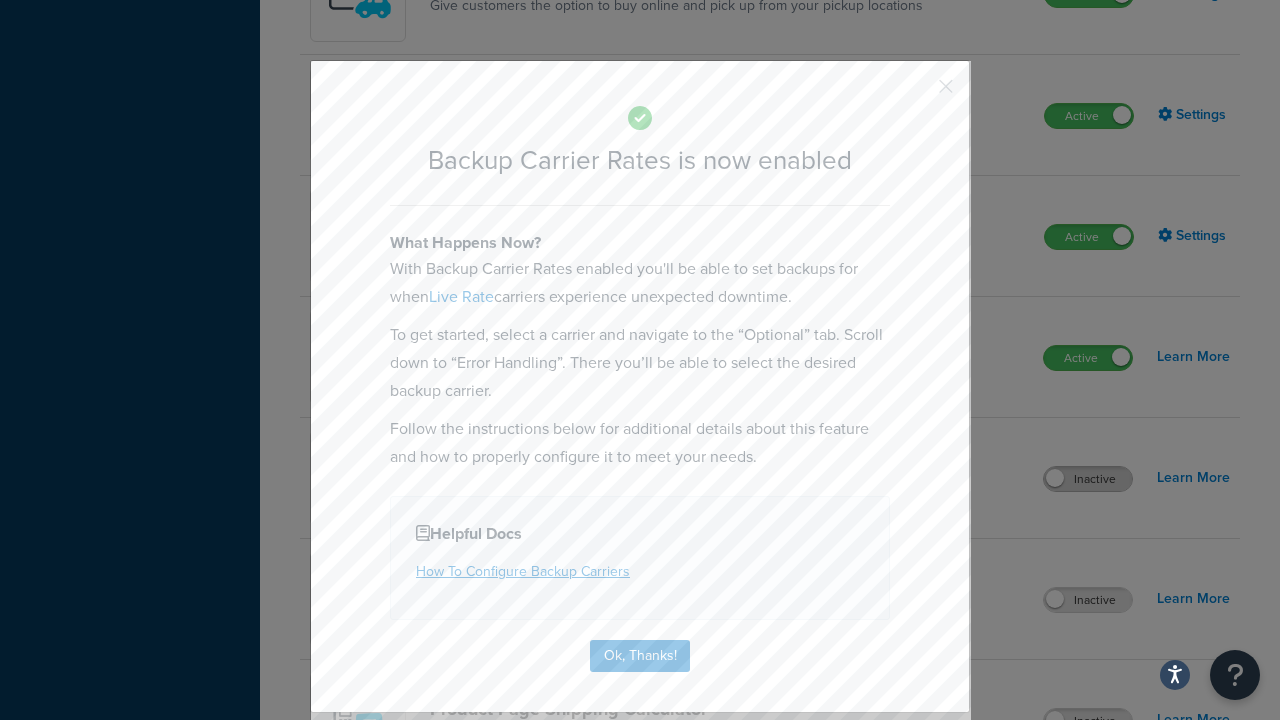 click at bounding box center (916, 93) 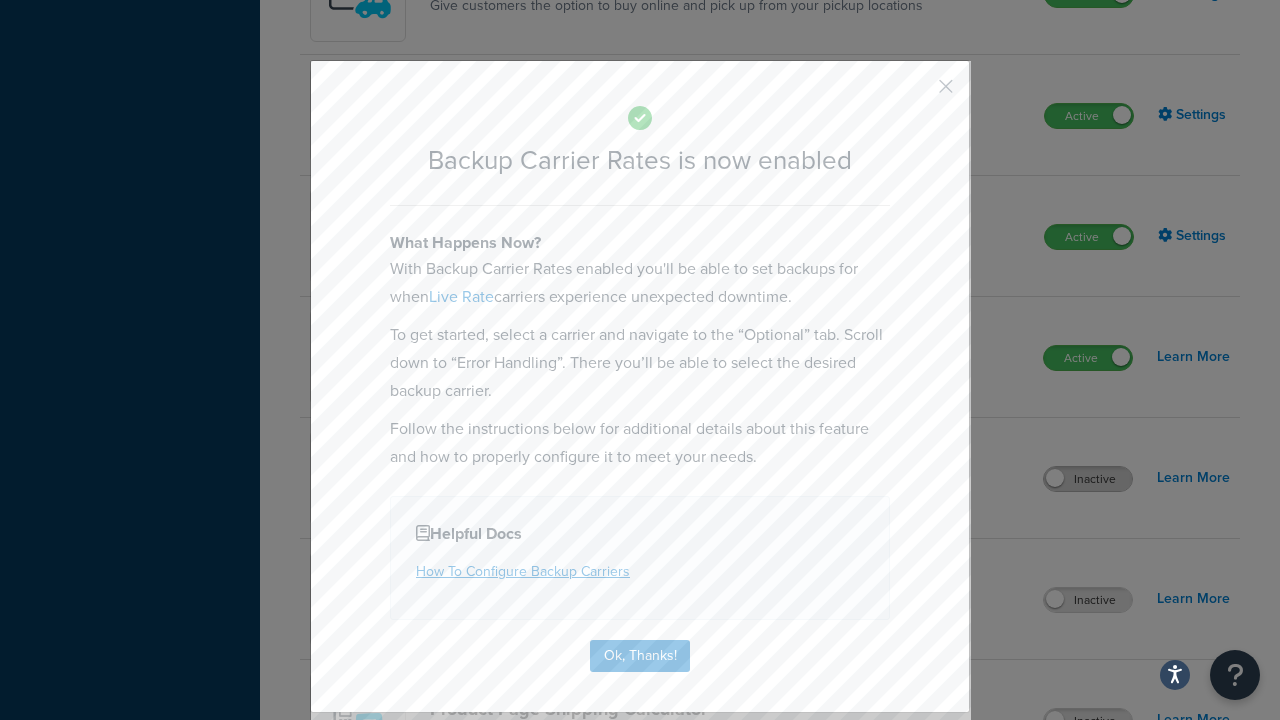 click on "Inactive" at bounding box center (1088, 479) 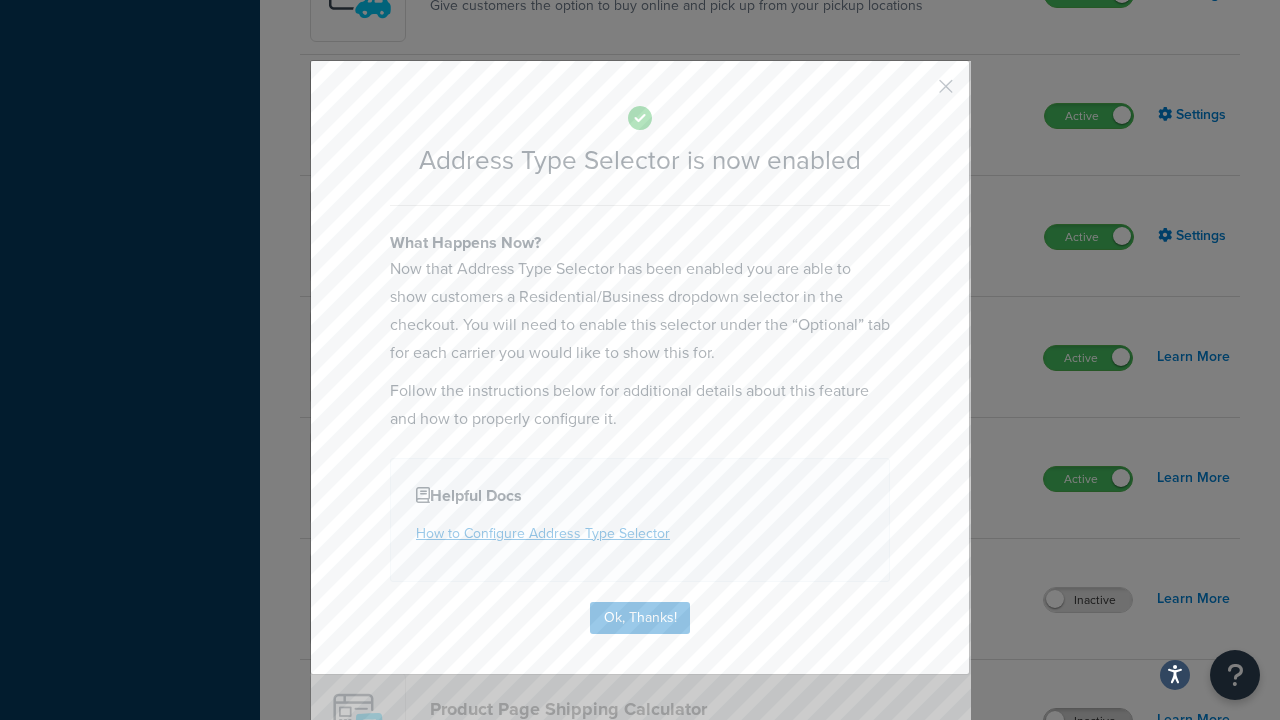 click at bounding box center (916, 93) 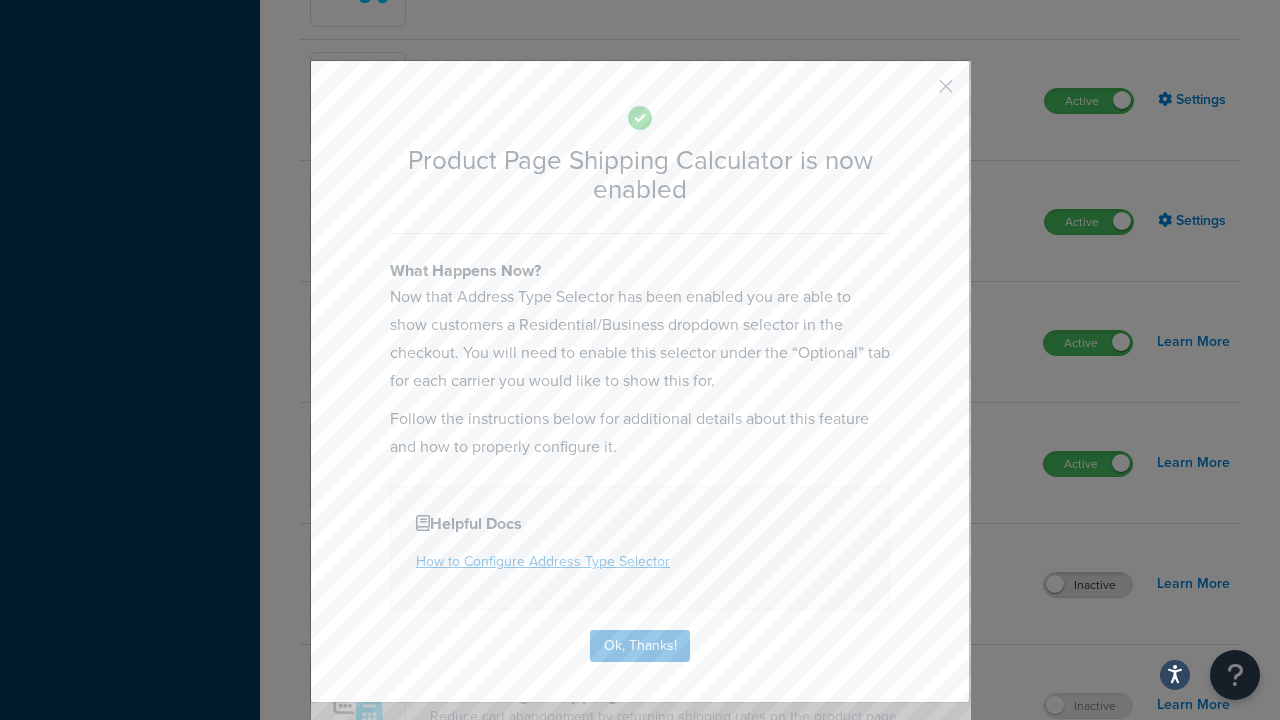 click at bounding box center [916, 93] 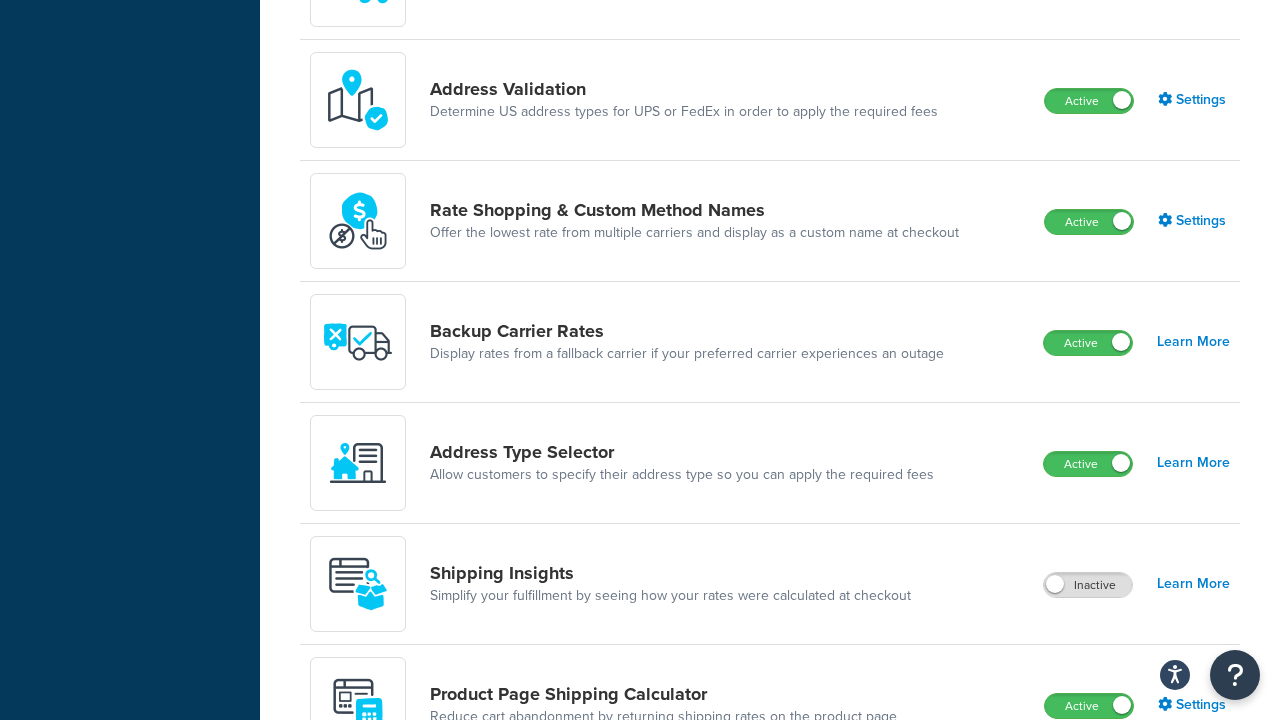 click on "Inactive" at bounding box center (1088, 827) 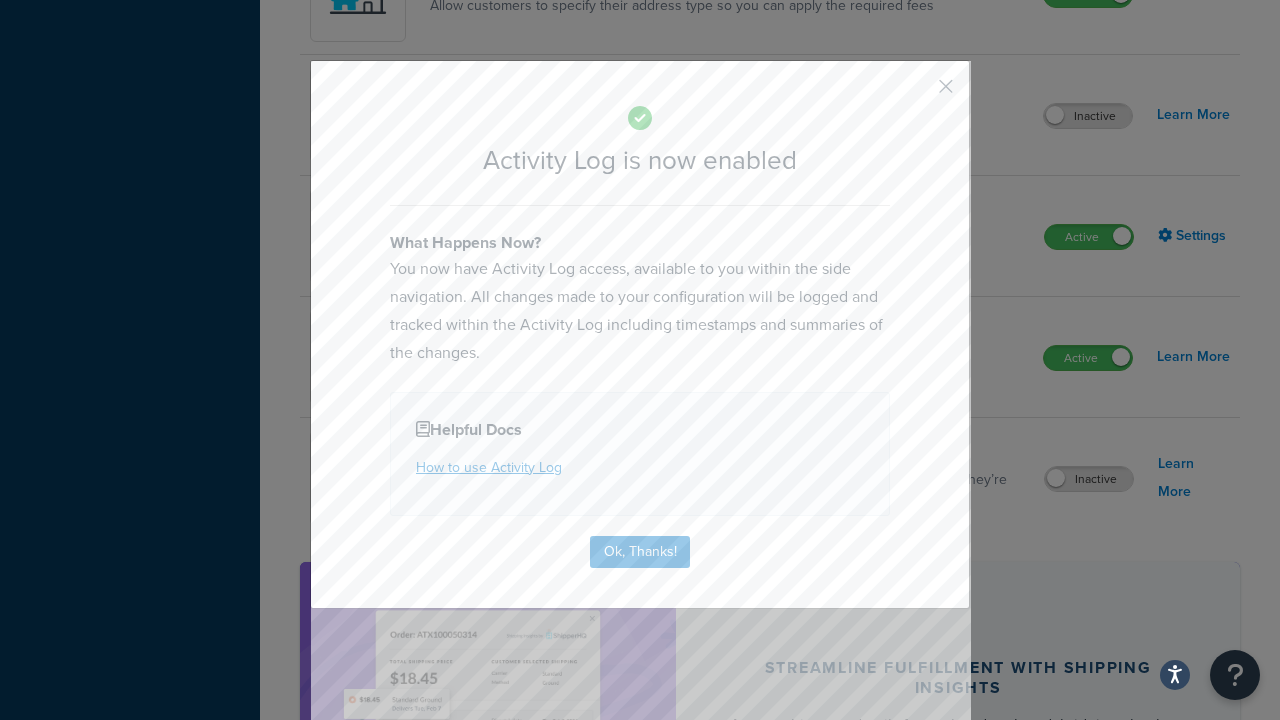 click at bounding box center (916, 93) 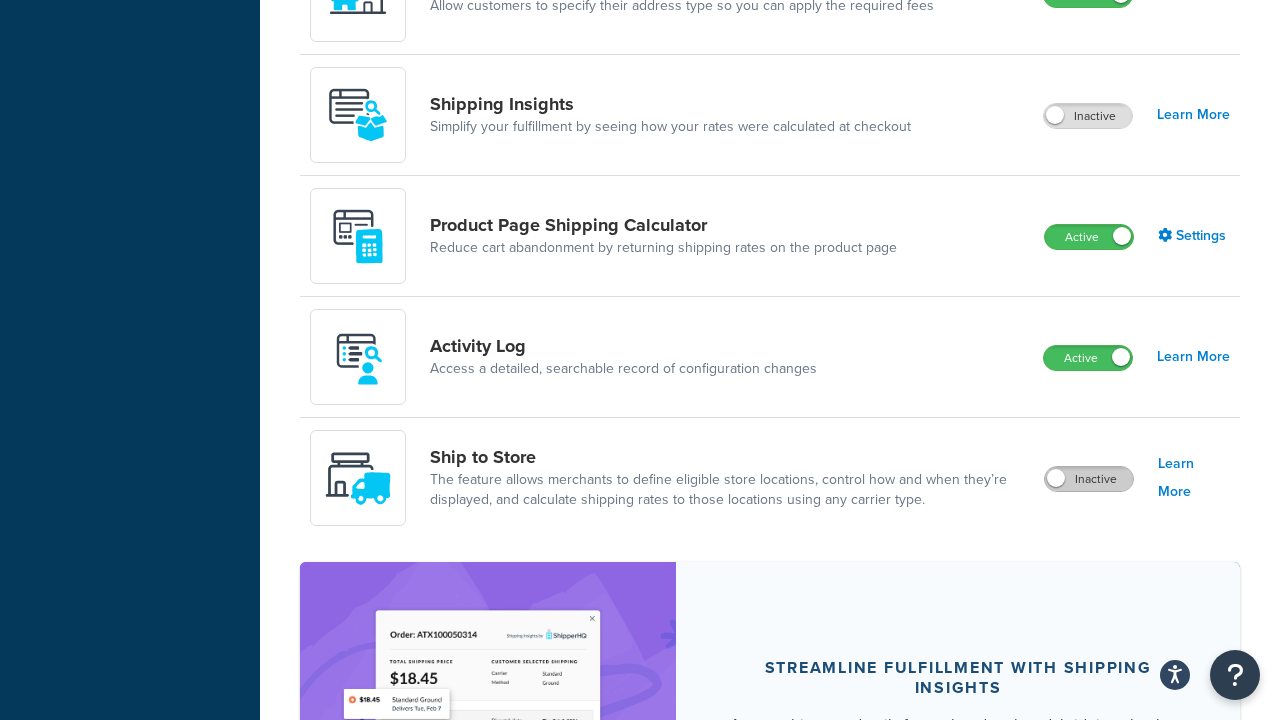 click on "Inactive" at bounding box center (1089, 479) 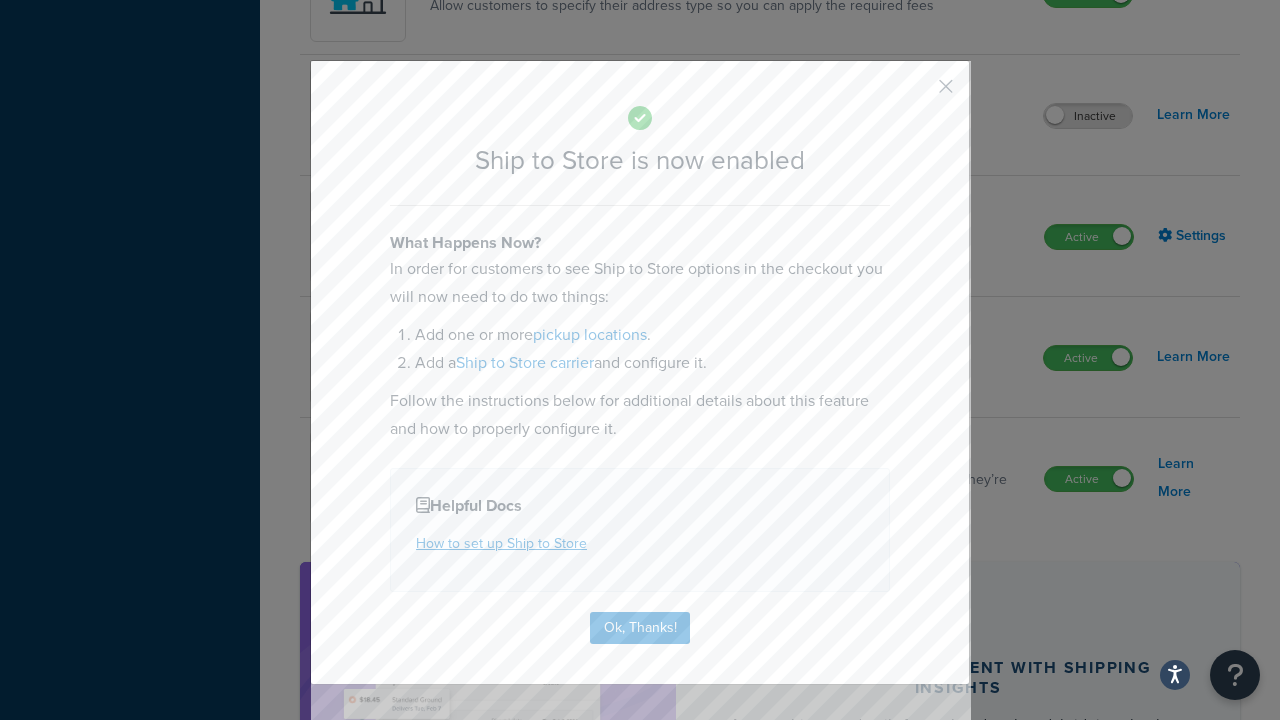 click at bounding box center [916, 93] 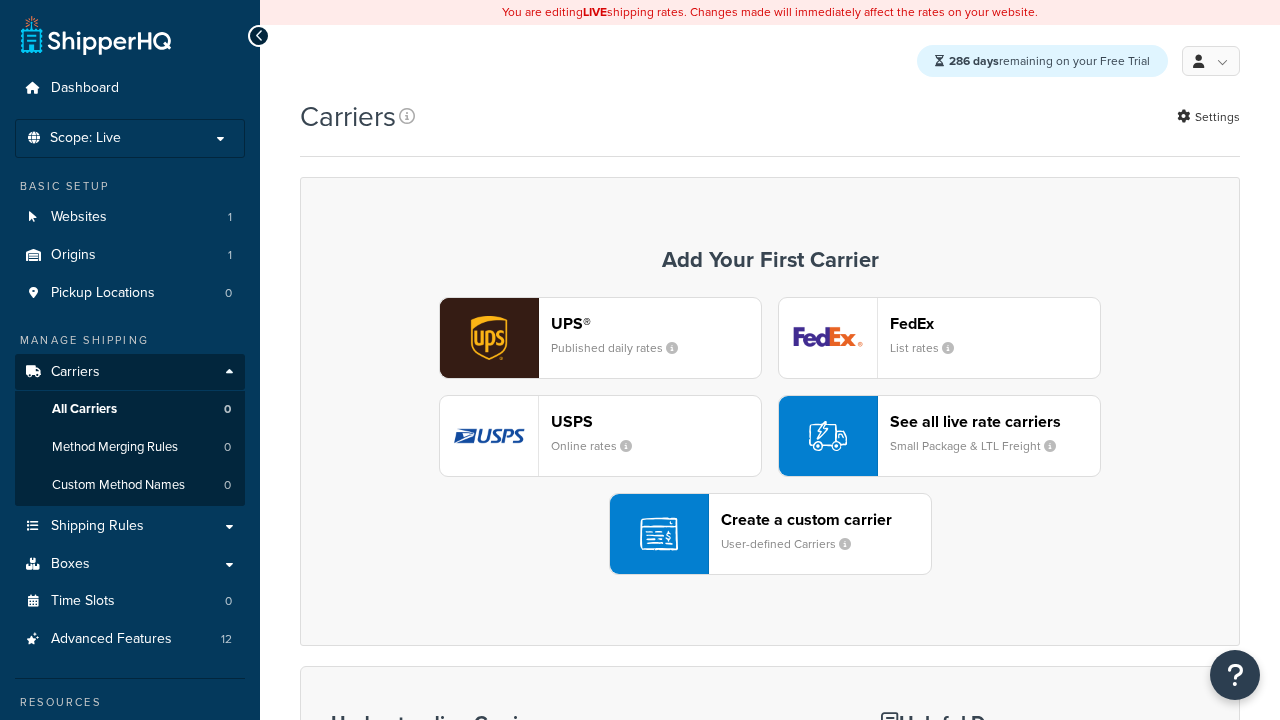 click on "UPS® Published daily rates   FedEx List rates   USPS Online rates   See all live rate carriers Small Package & LTL Freight   Create a custom carrier User-defined Carriers" at bounding box center [770, 436] 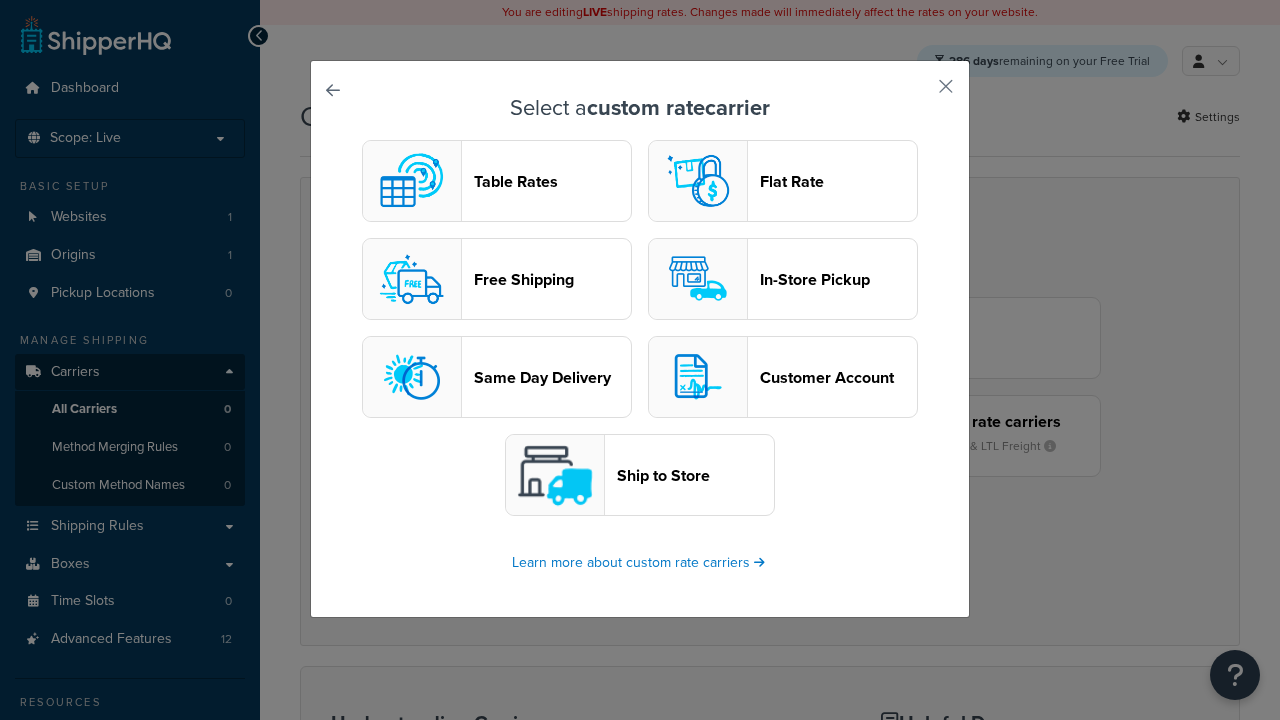 scroll, scrollTop: 0, scrollLeft: 0, axis: both 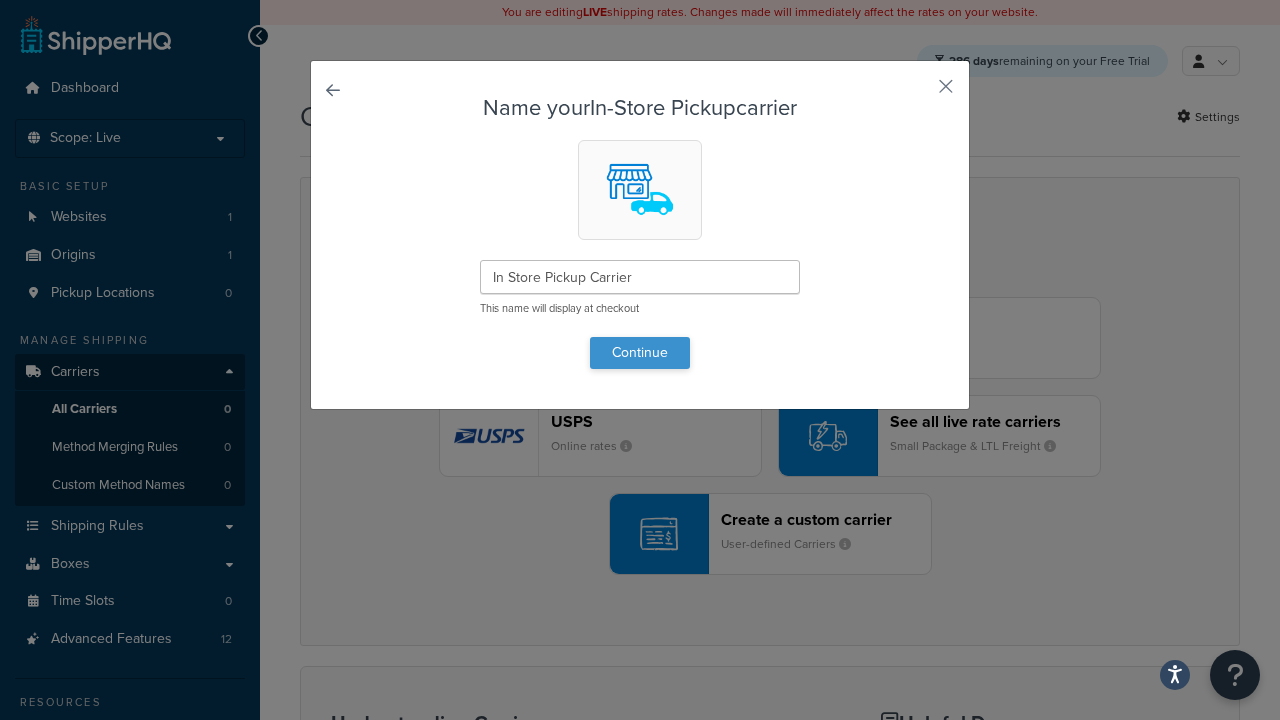 type on "In Store Pickup Carrier" 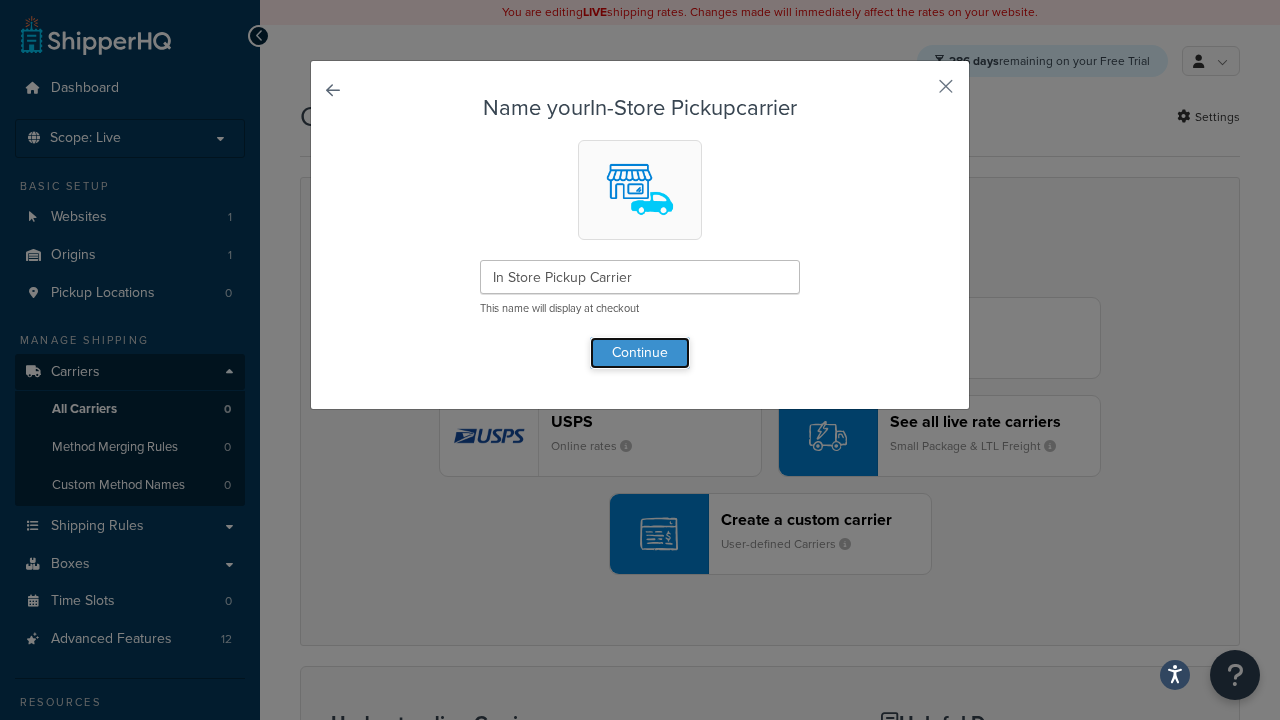 click on "Continue" at bounding box center (640, 353) 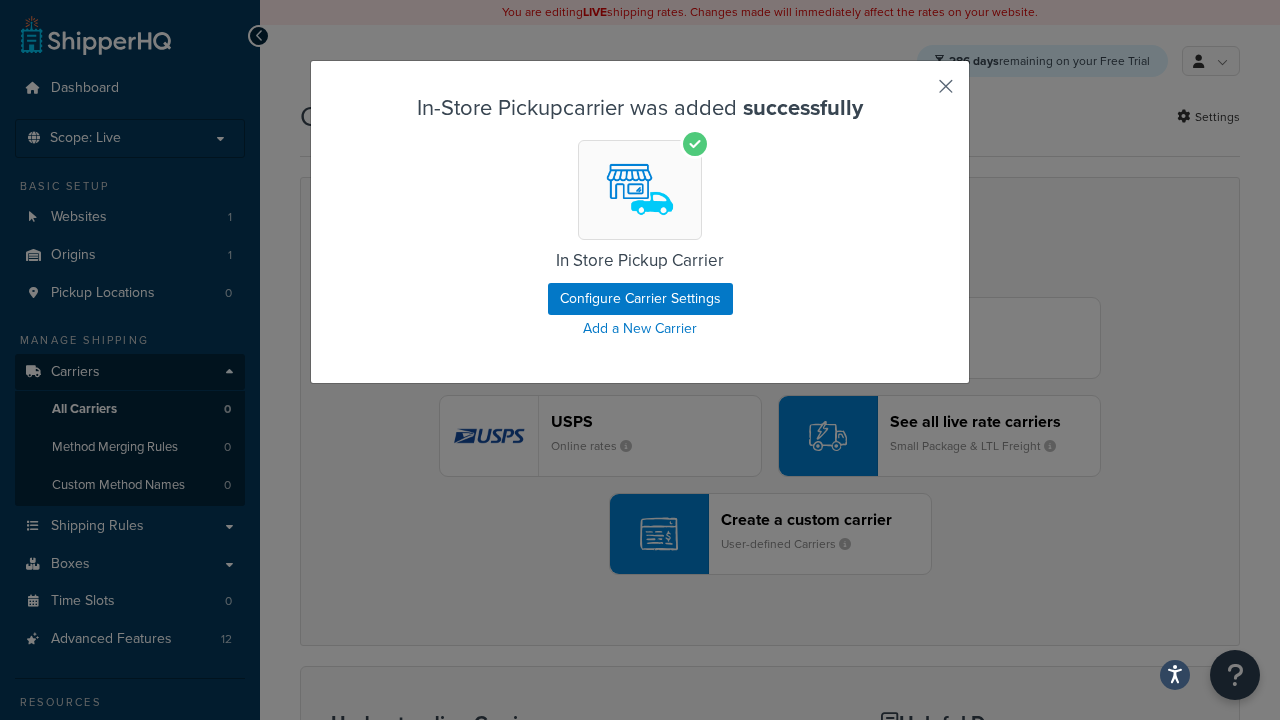 click at bounding box center [916, 93] 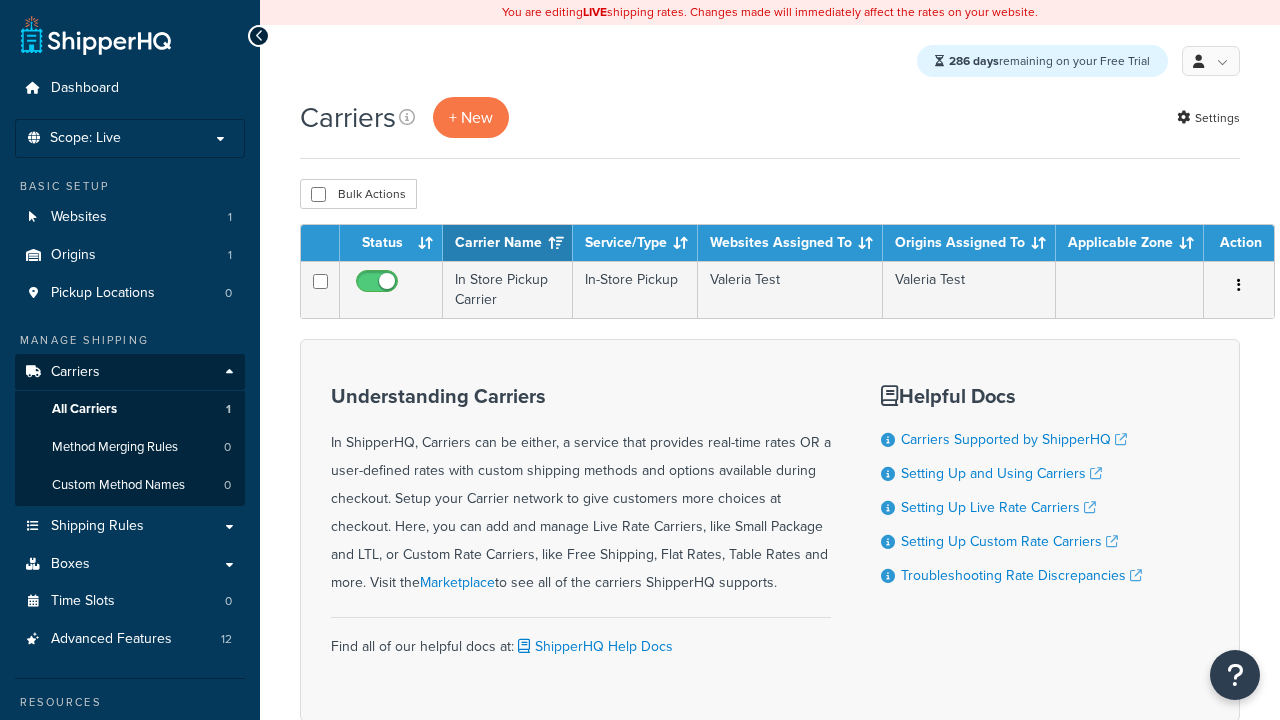 scroll, scrollTop: 0, scrollLeft: 0, axis: both 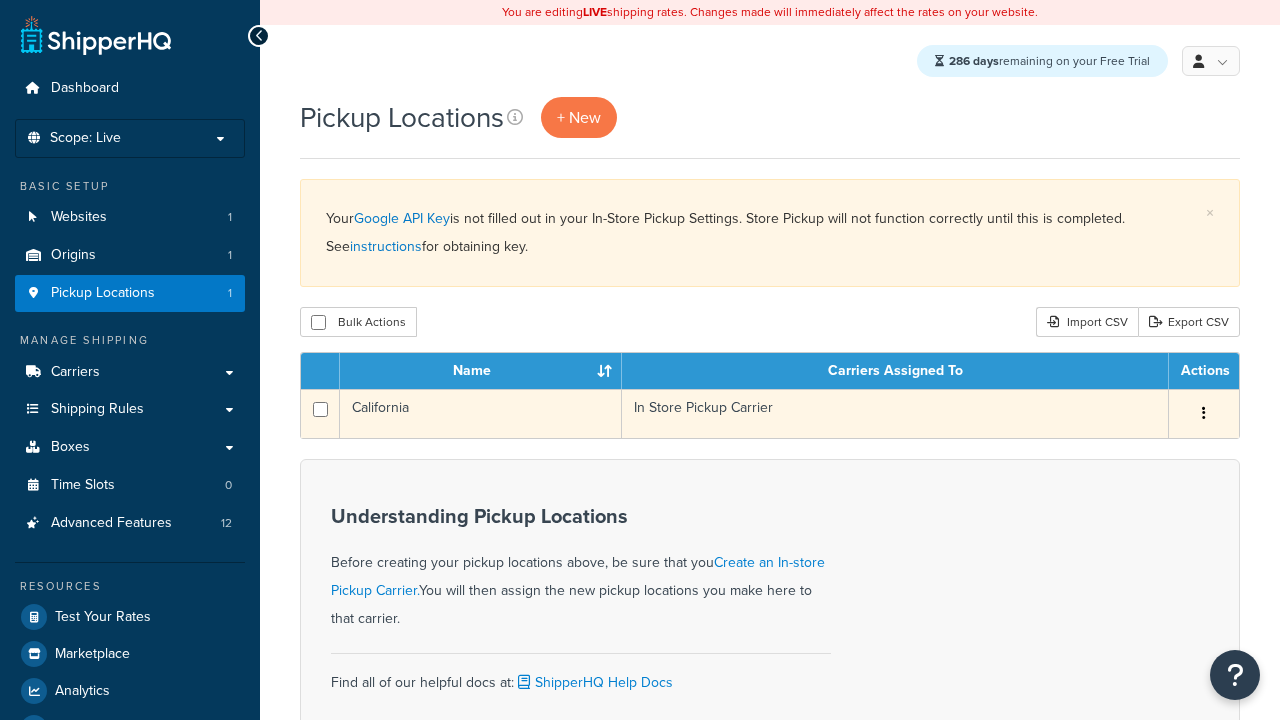 click at bounding box center (1204, 413) 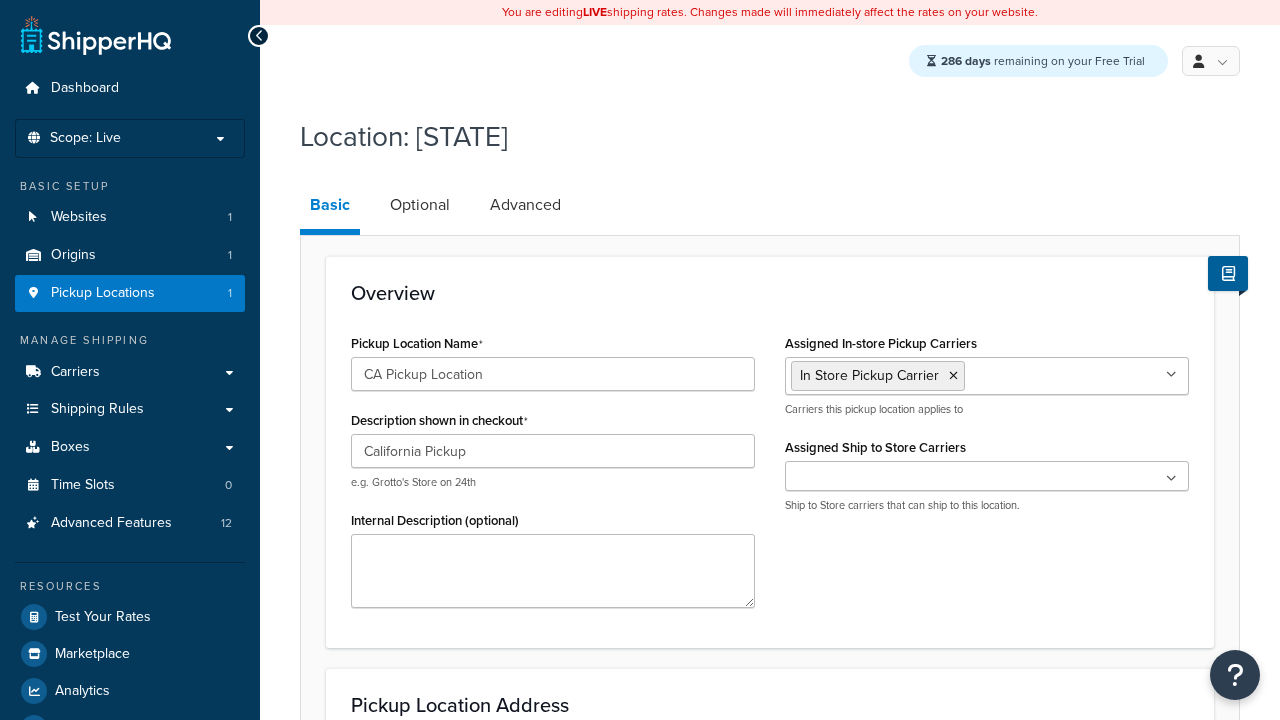 select on "5" 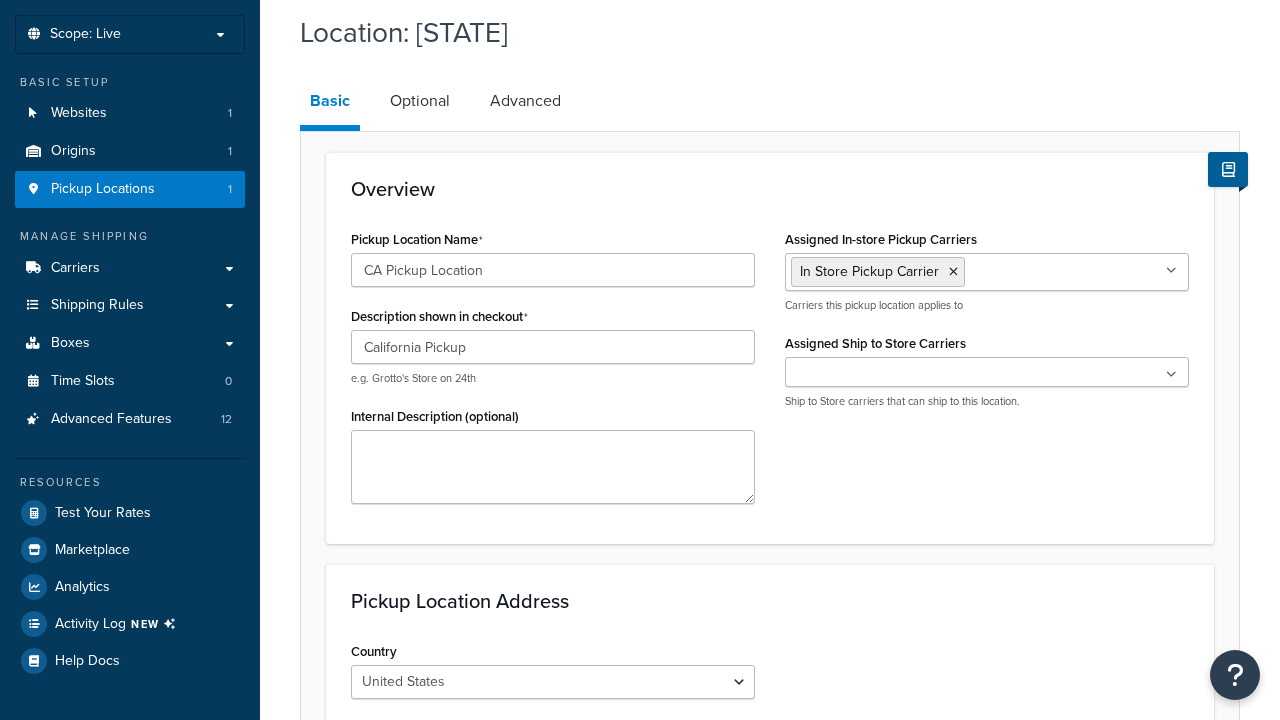 type on "CA Pickup Location" 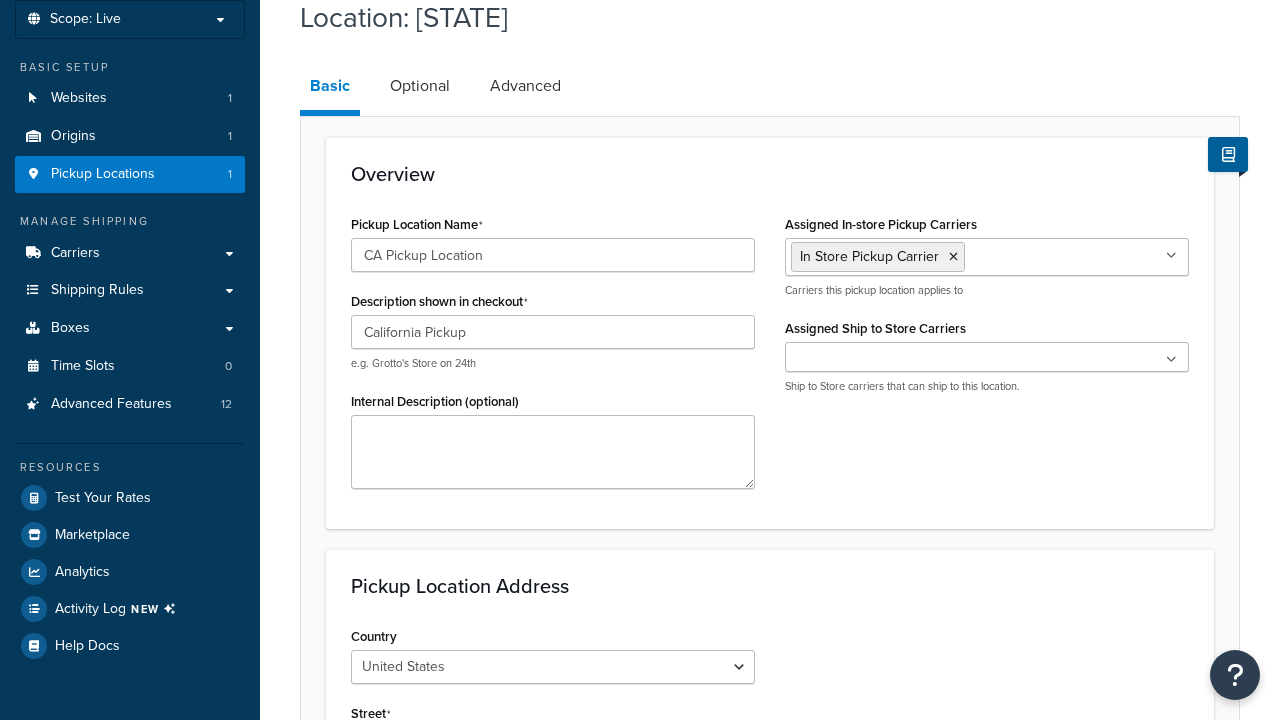 click on "Save" at bounding box center [759, 1195] 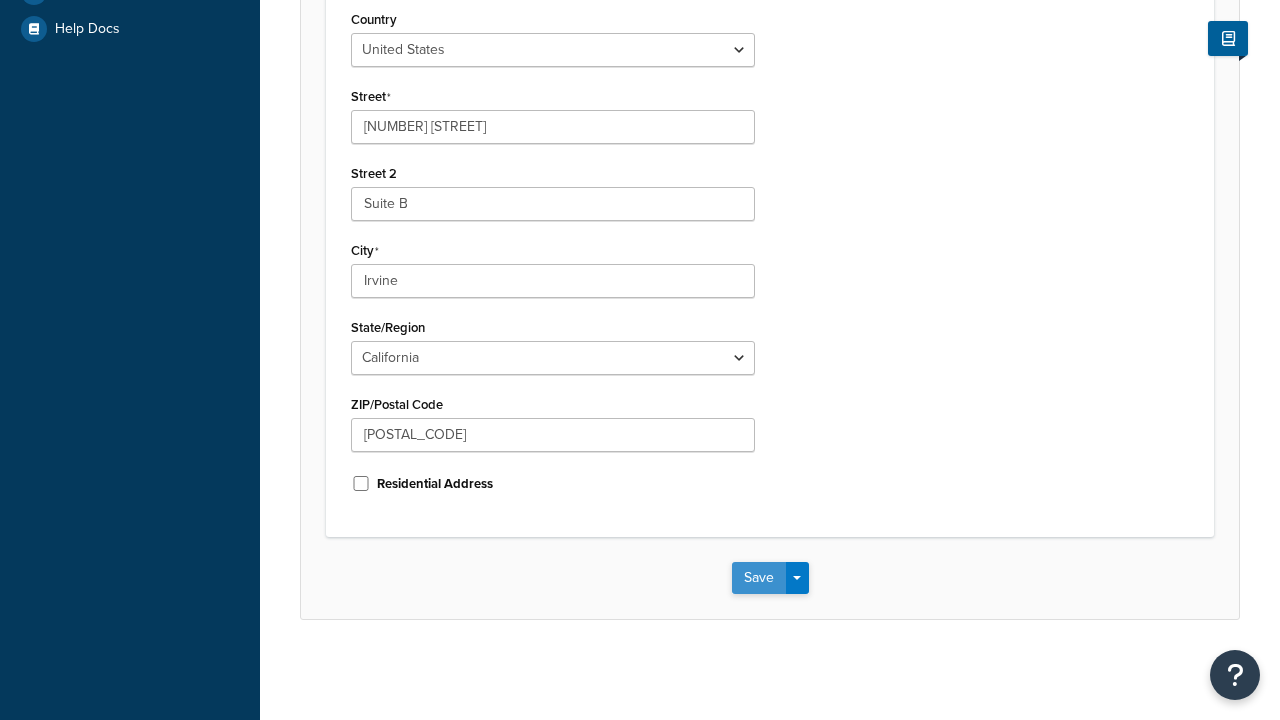 scroll, scrollTop: 0, scrollLeft: 0, axis: both 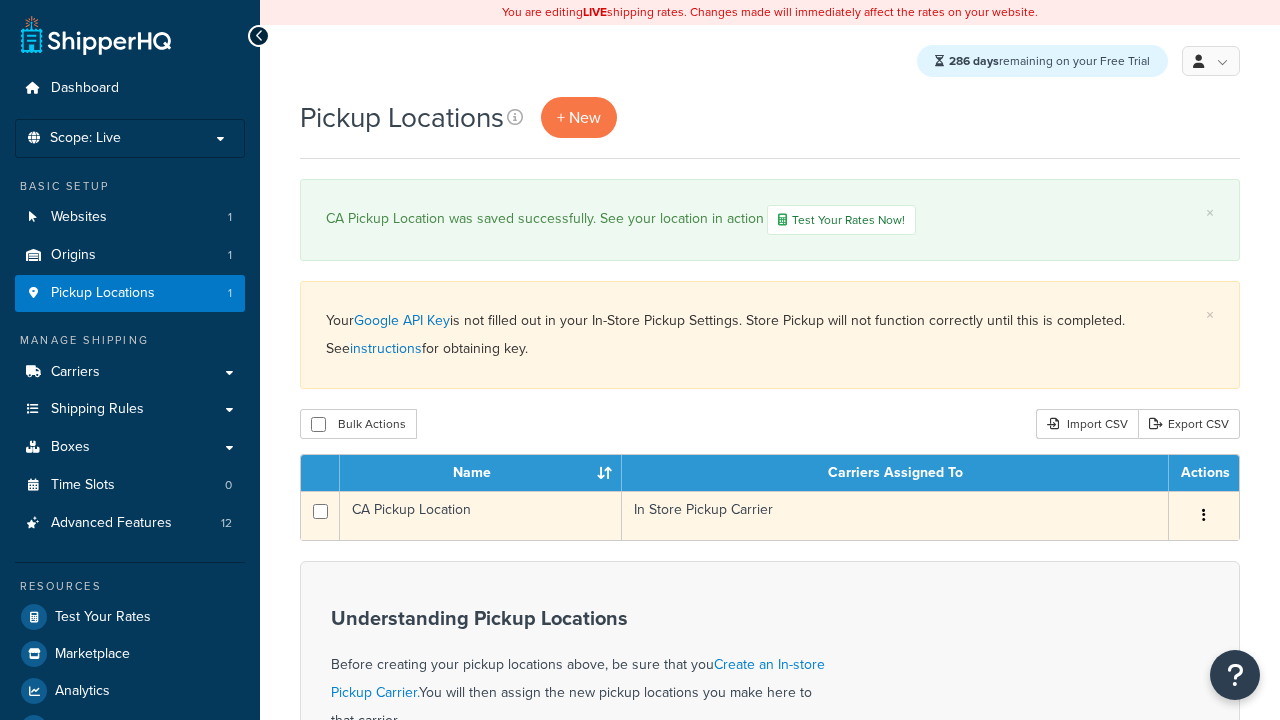 click at bounding box center [1204, 515] 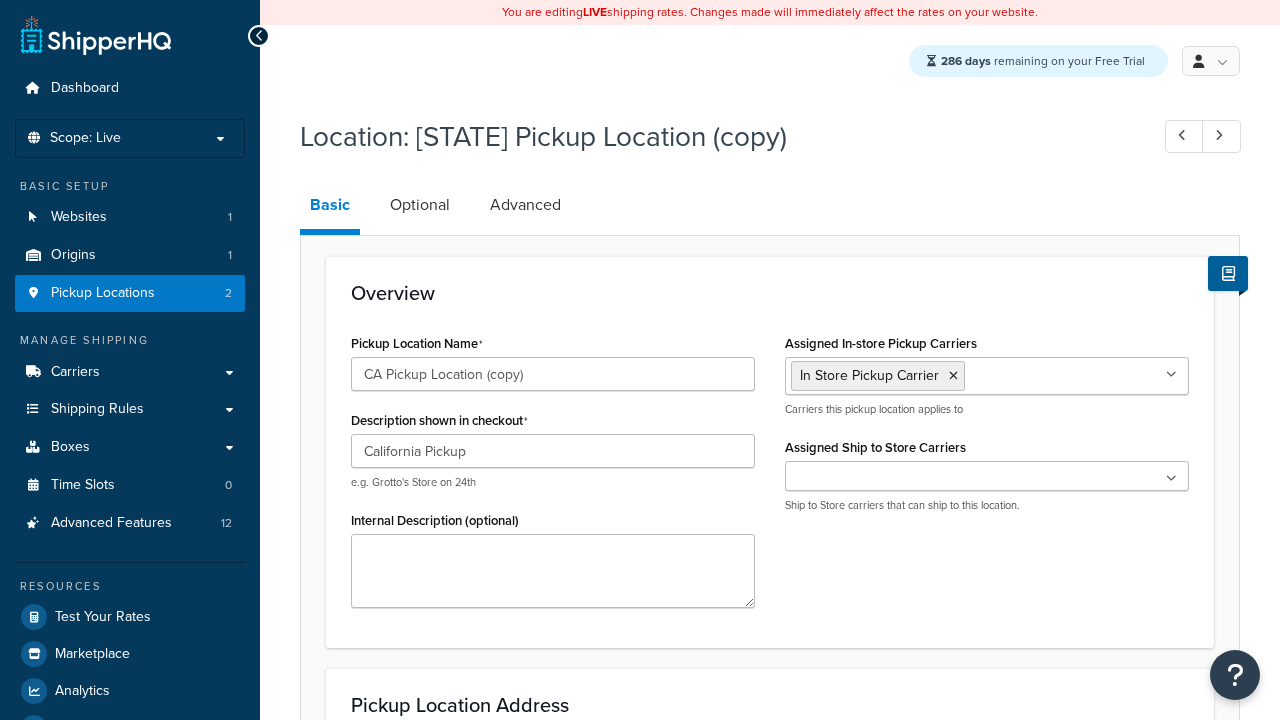 select on "5" 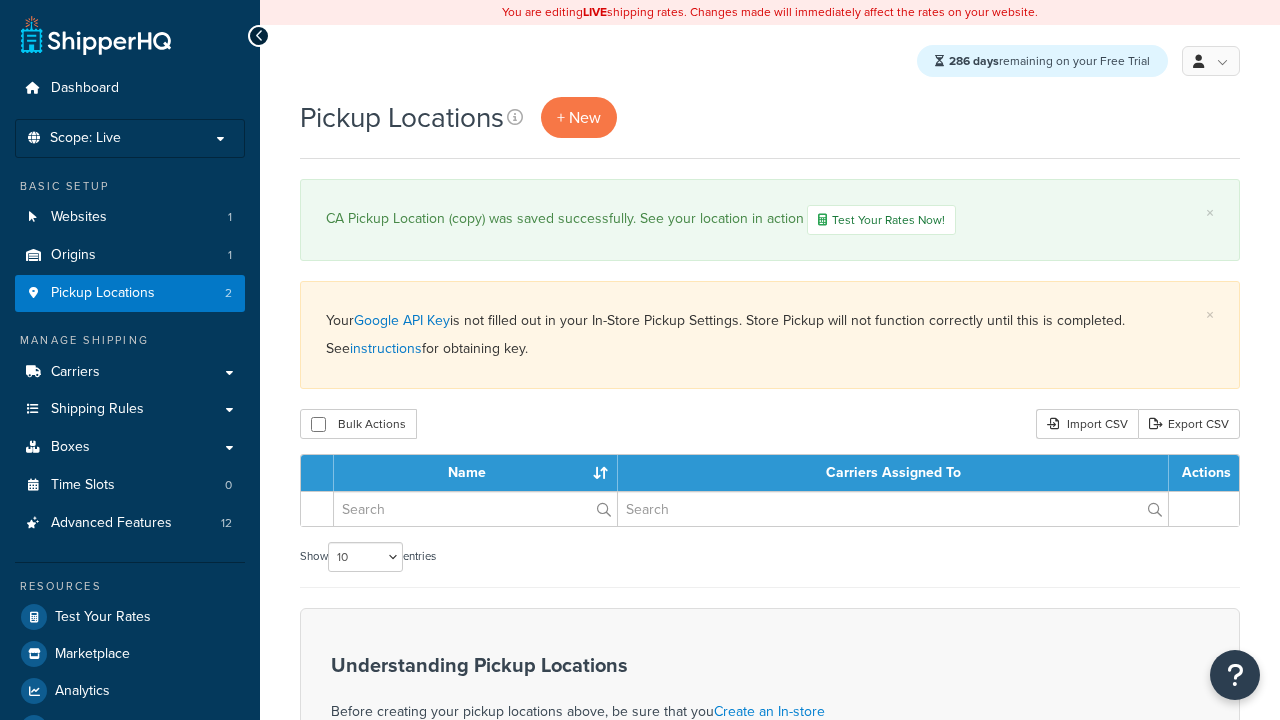 scroll, scrollTop: 0, scrollLeft: 0, axis: both 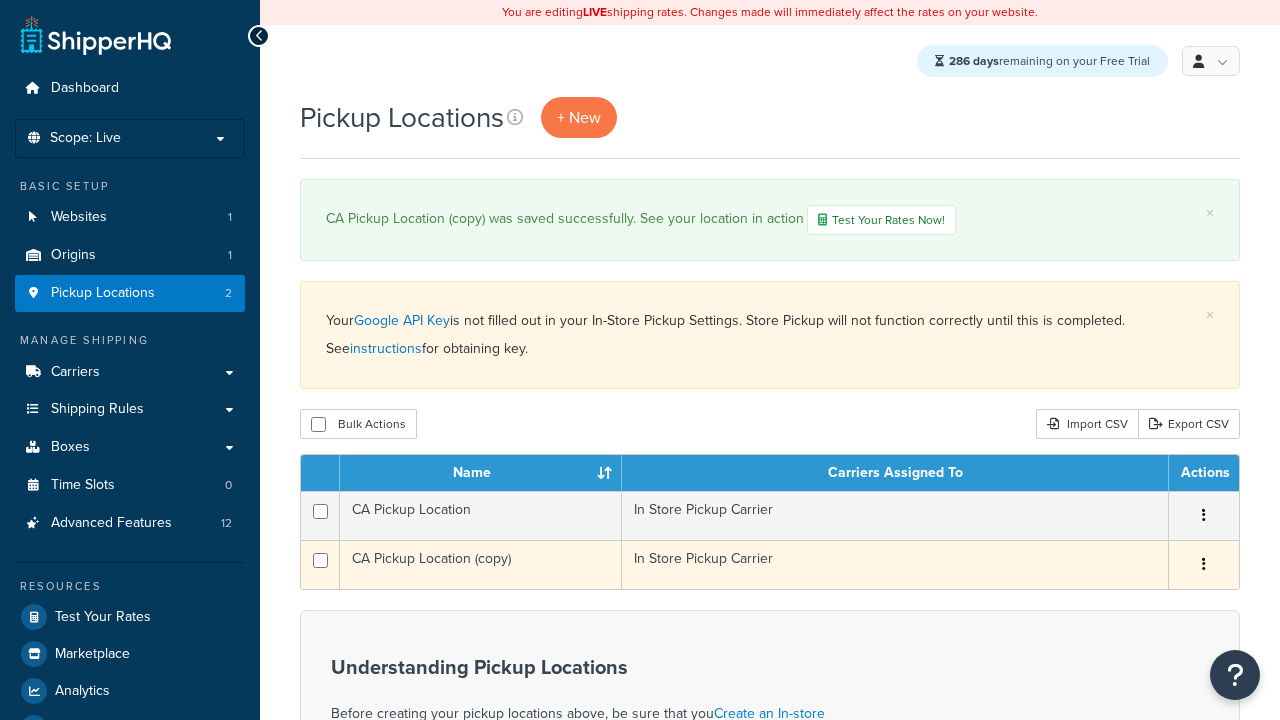 click at bounding box center (1204, 564) 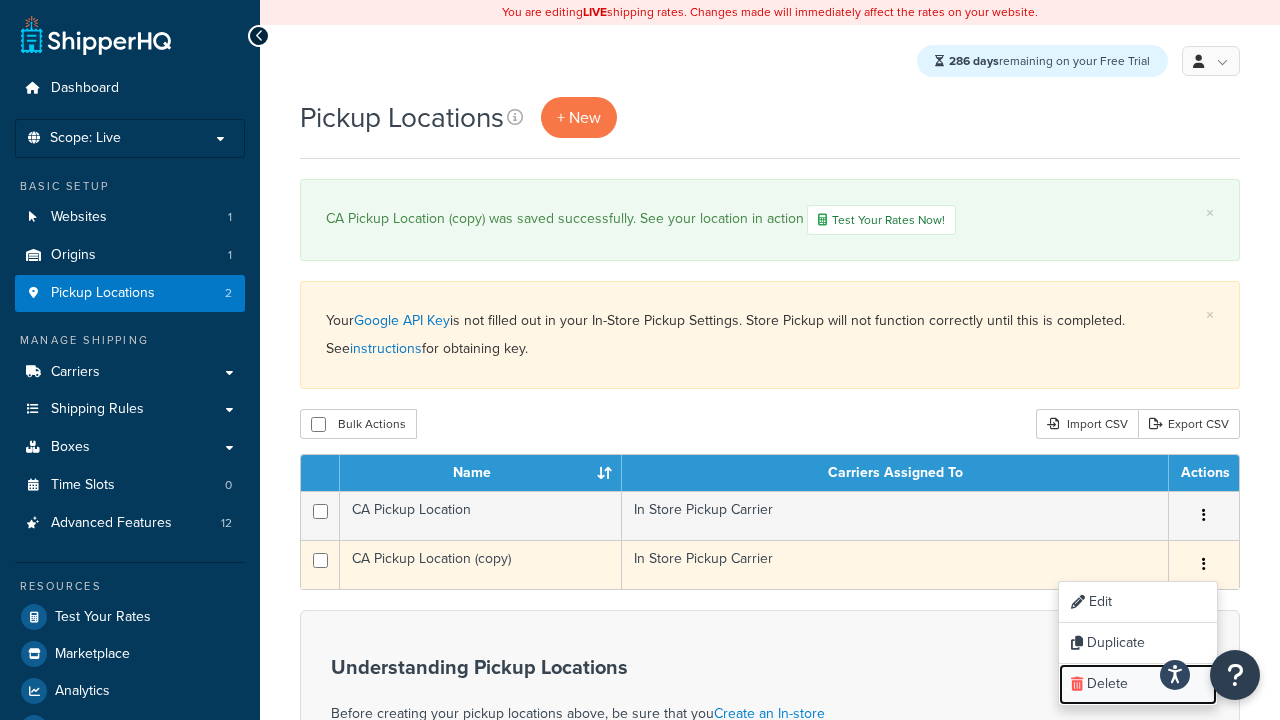 click on "Delete" at bounding box center [1138, 684] 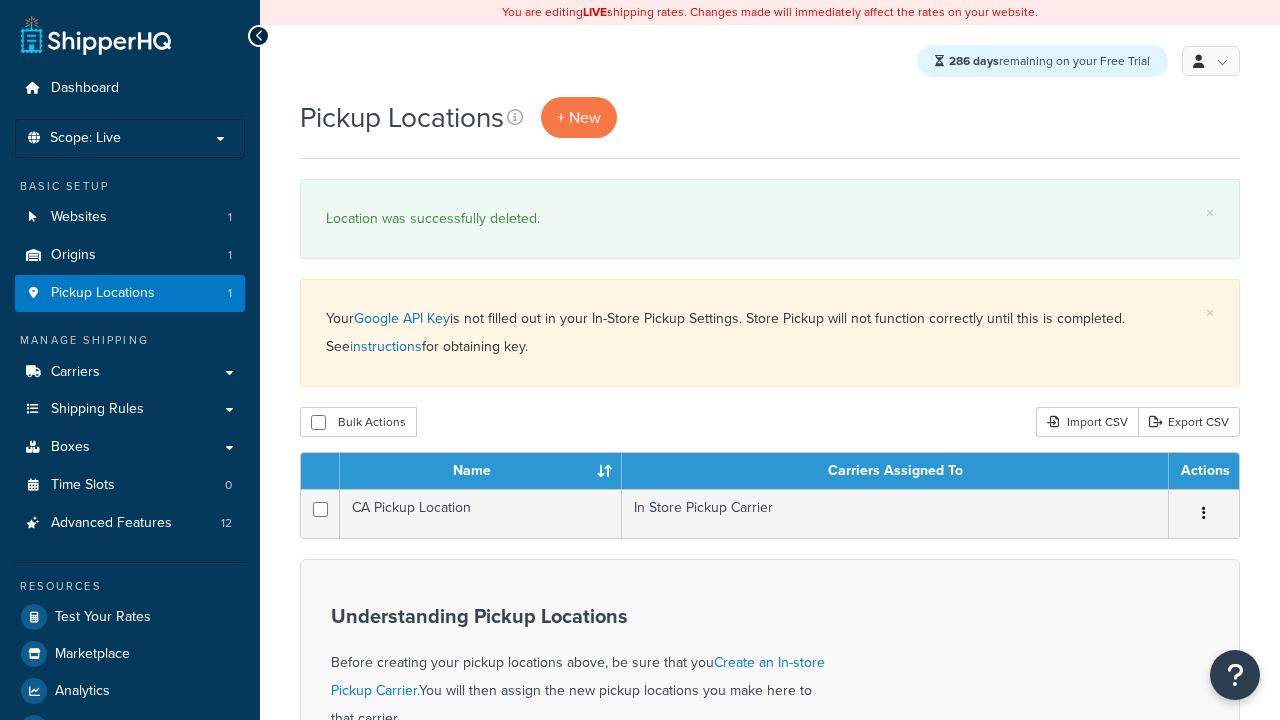 scroll, scrollTop: 0, scrollLeft: 0, axis: both 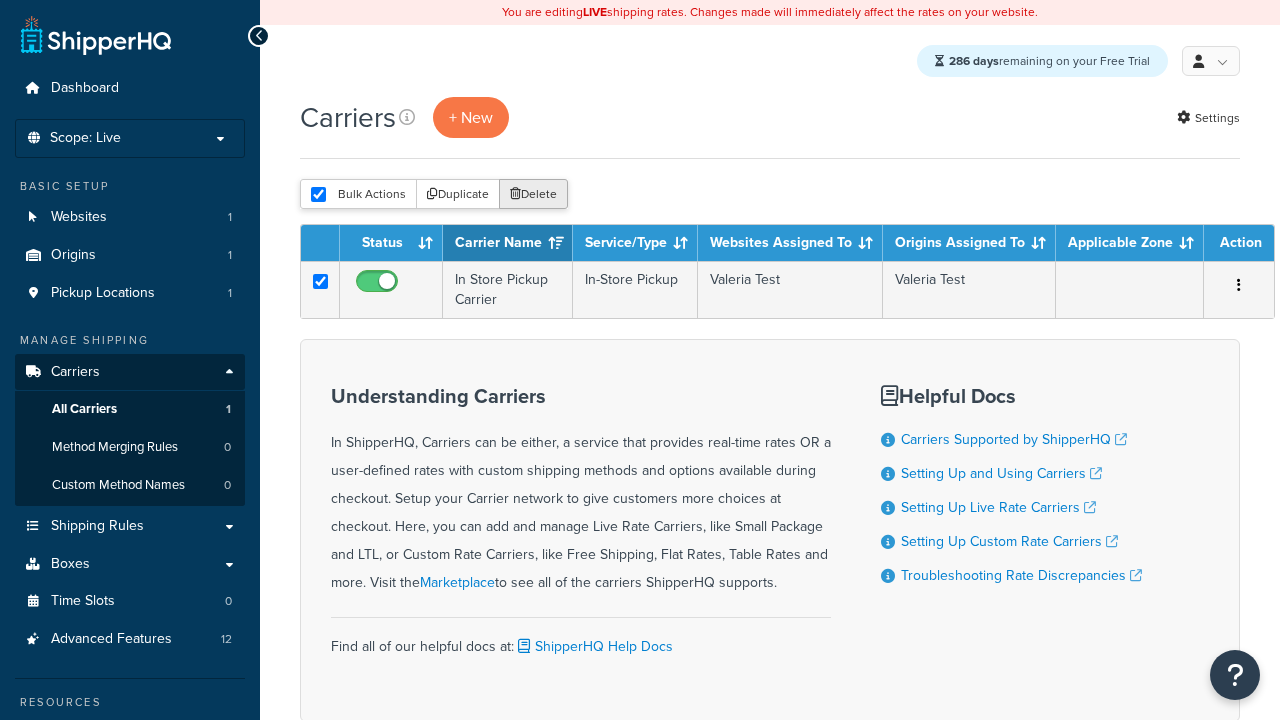click on "Delete" at bounding box center (533, 194) 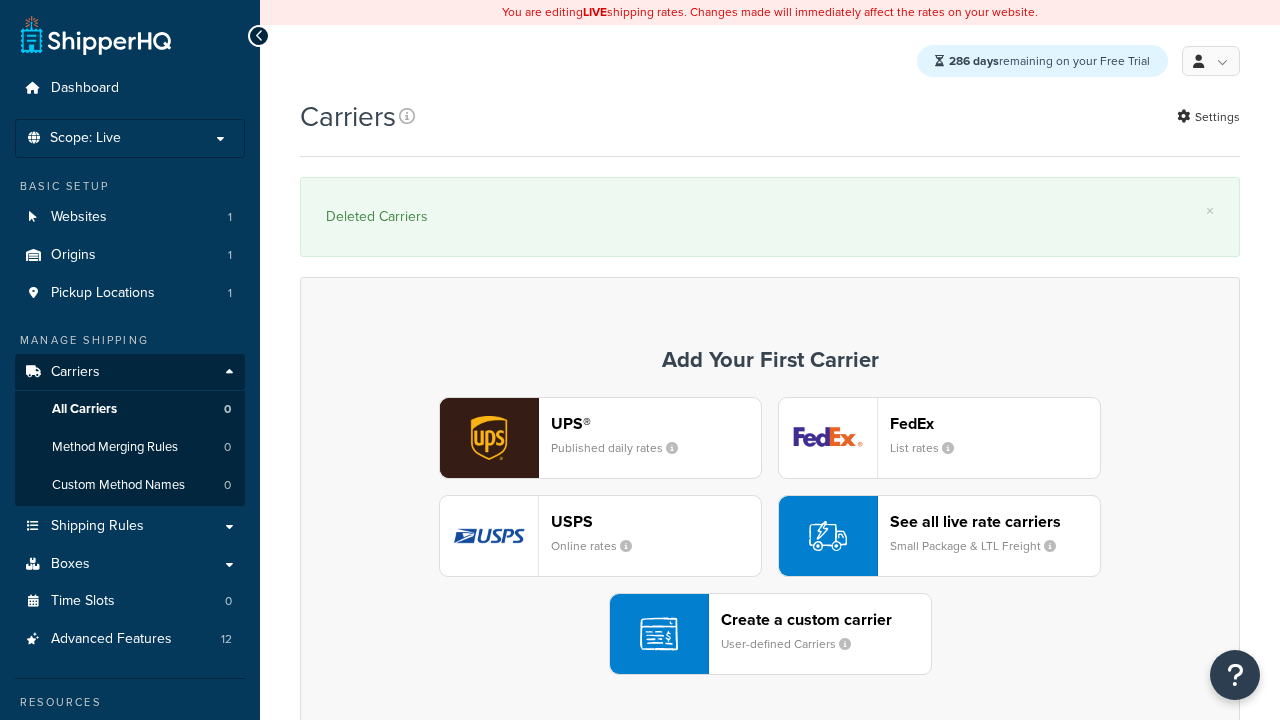 scroll, scrollTop: 0, scrollLeft: 0, axis: both 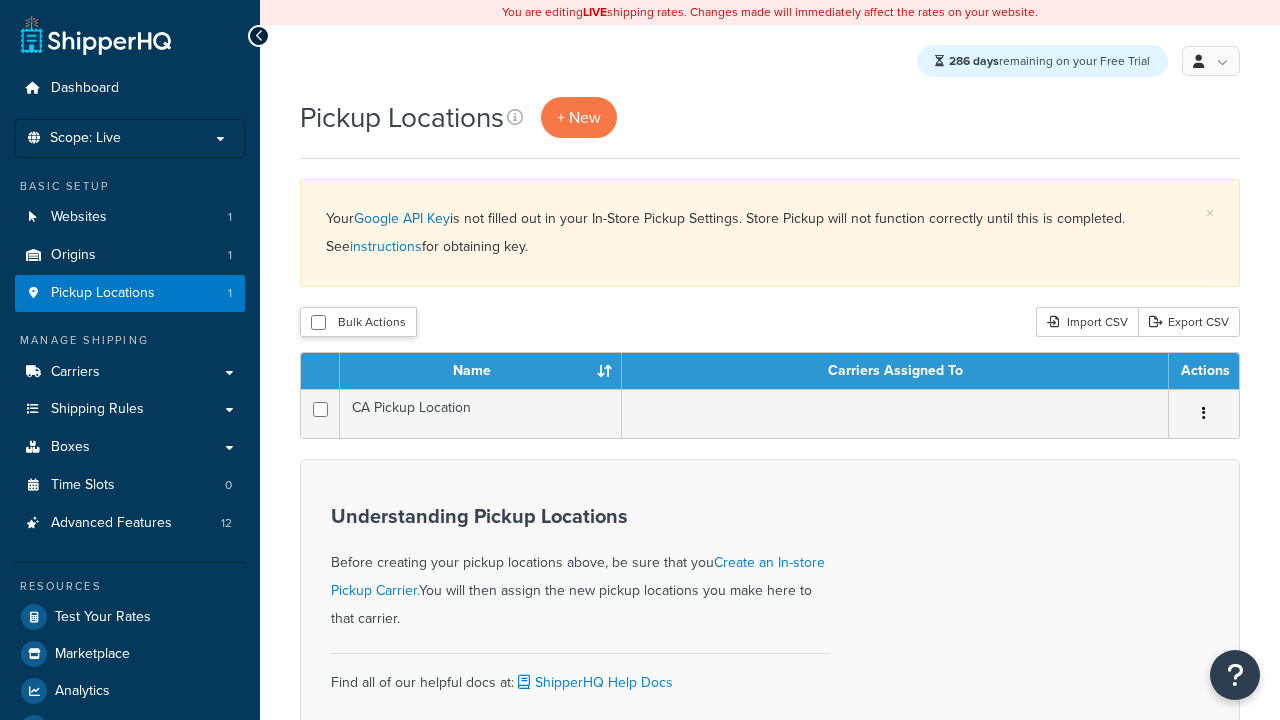click at bounding box center [318, 322] 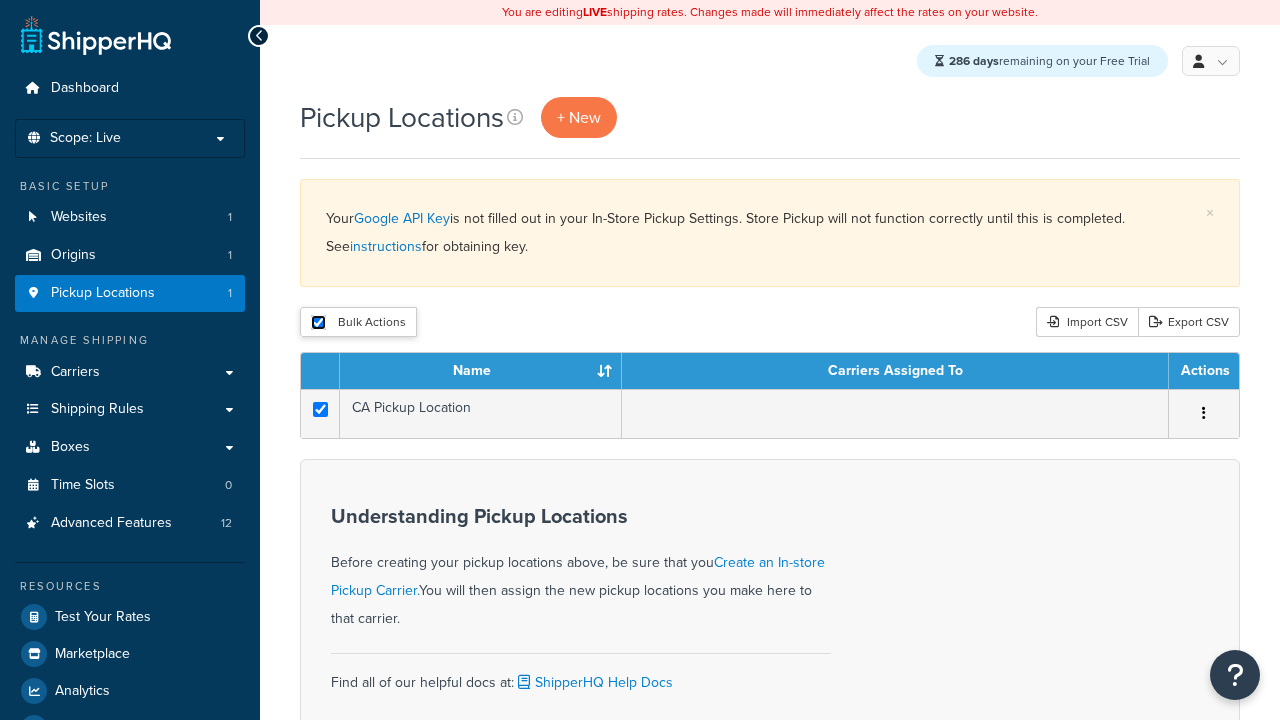 checkbox on "true" 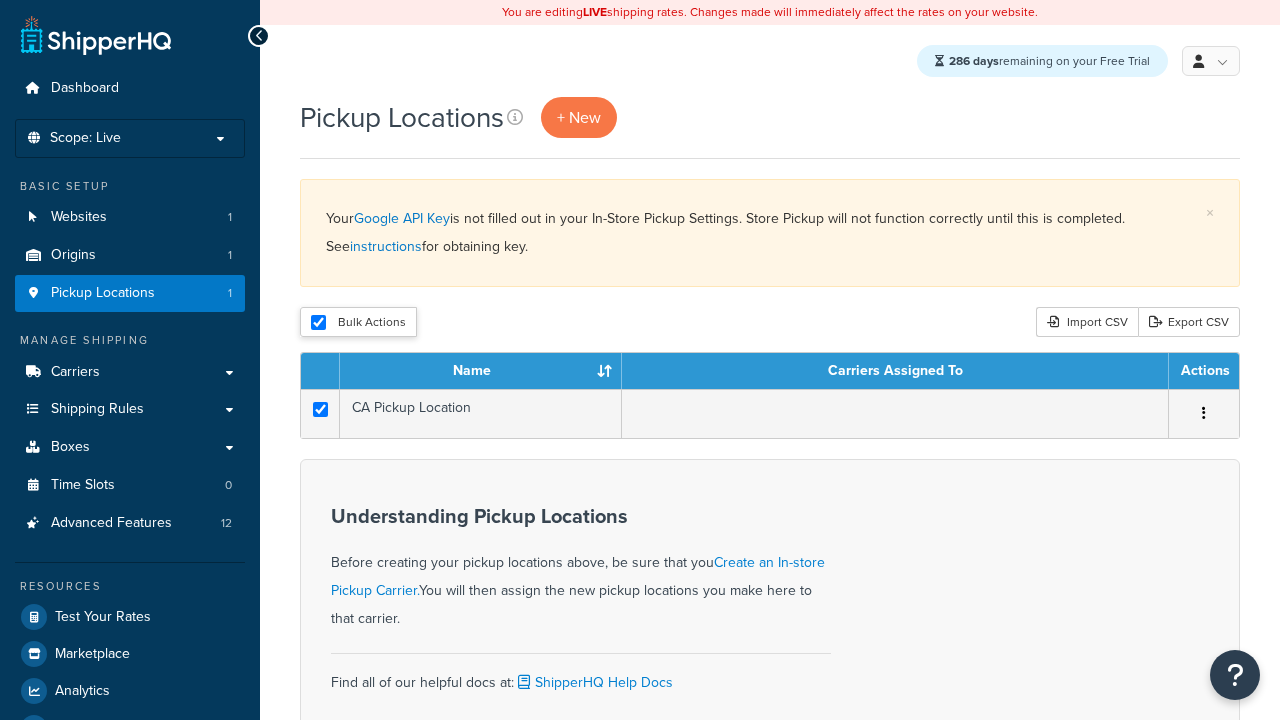 click on "Delete" at bounding box center [0, 0] 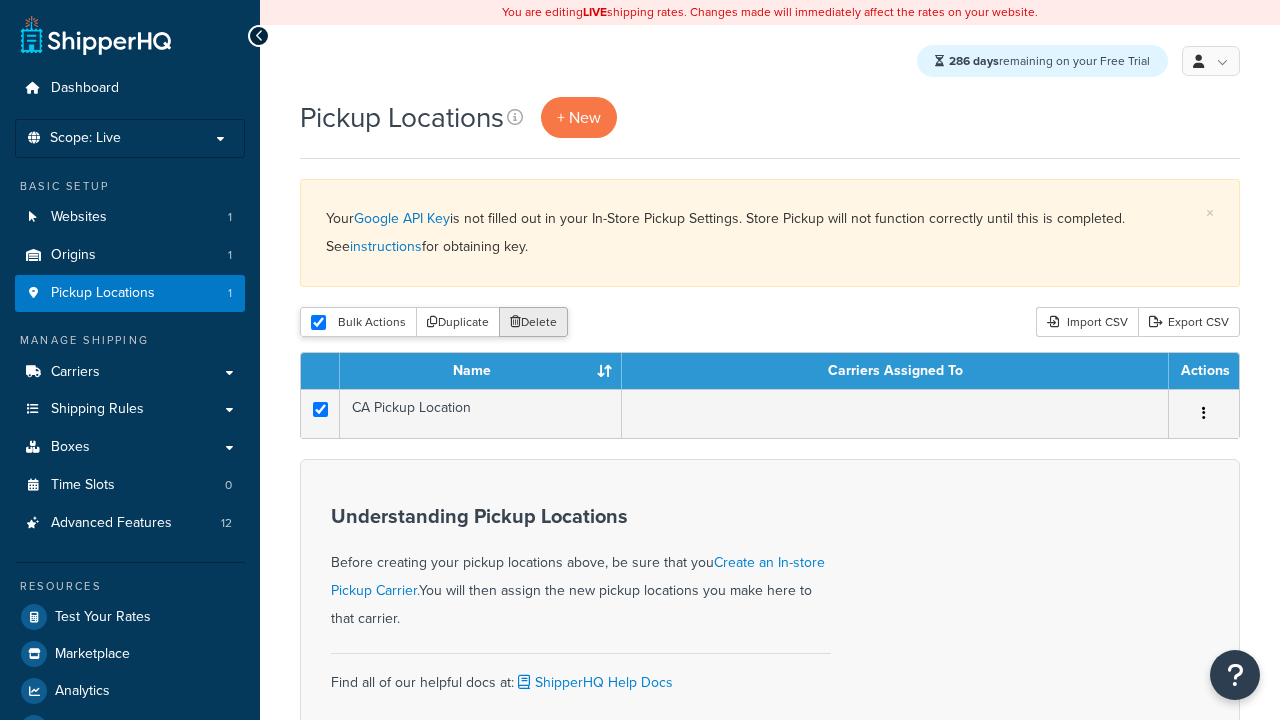 scroll, scrollTop: 0, scrollLeft: 0, axis: both 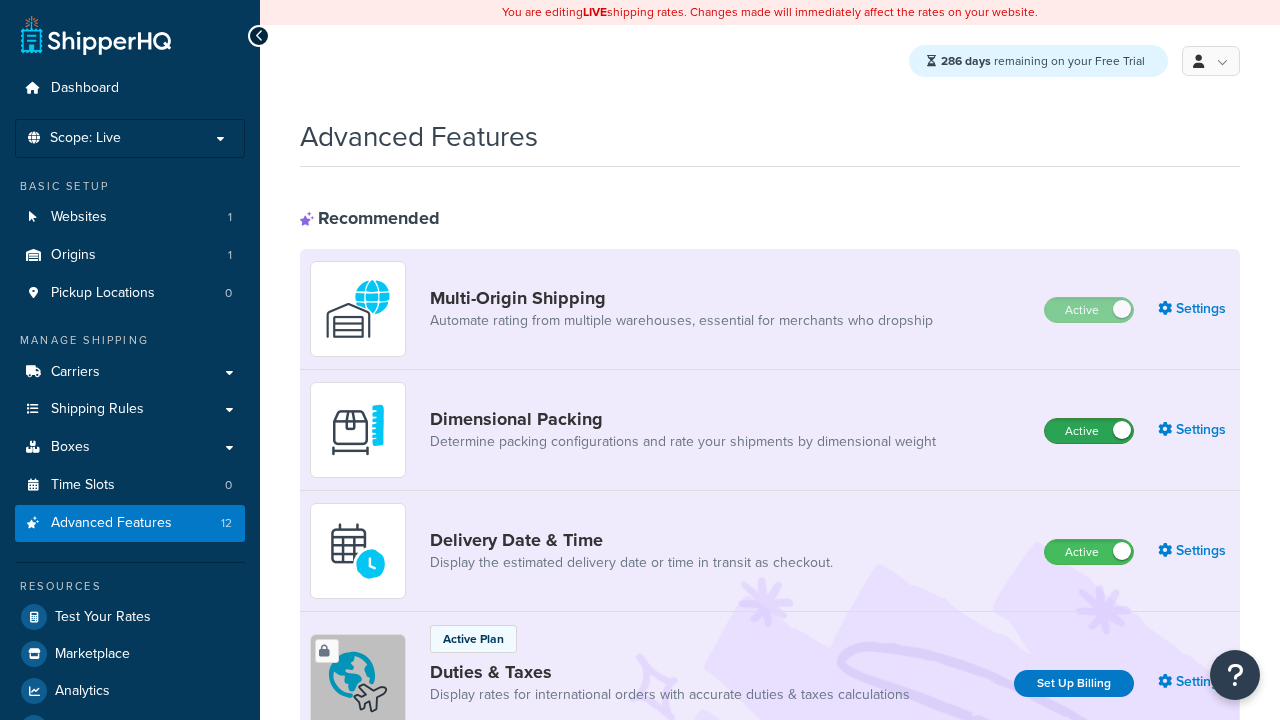click on "Active" at bounding box center [1089, 431] 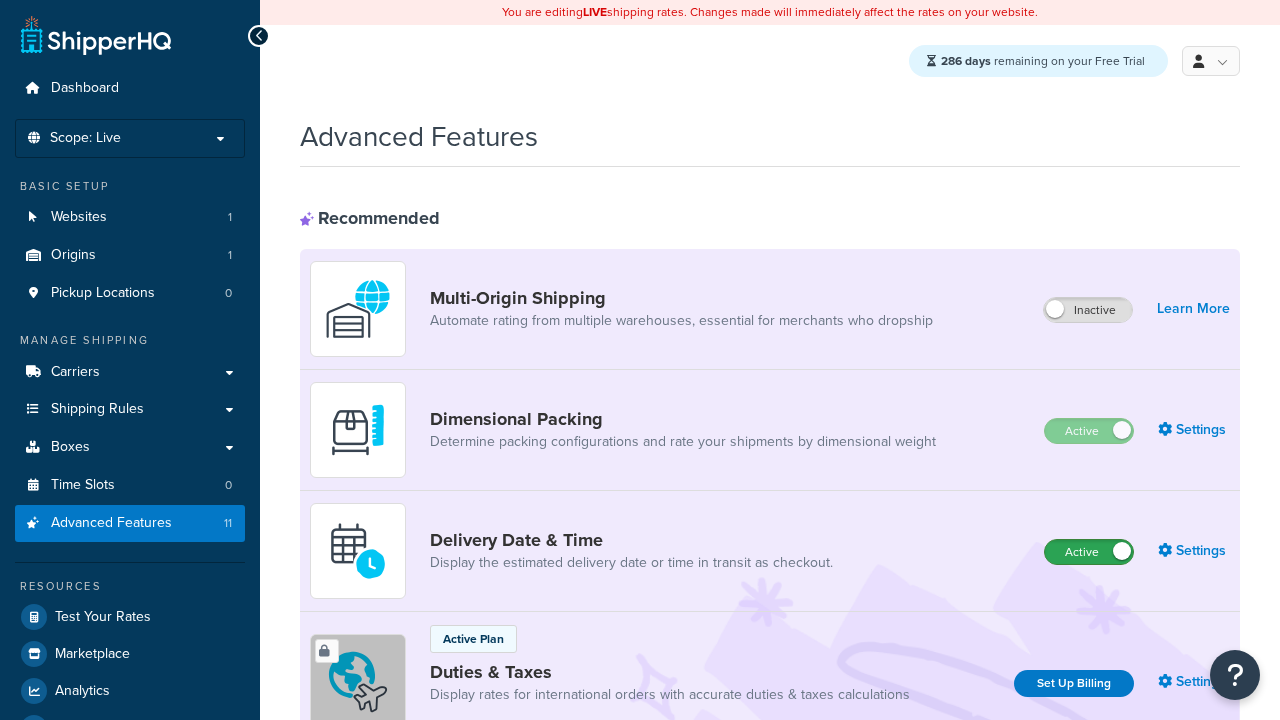 click on "Active" at bounding box center [1089, 552] 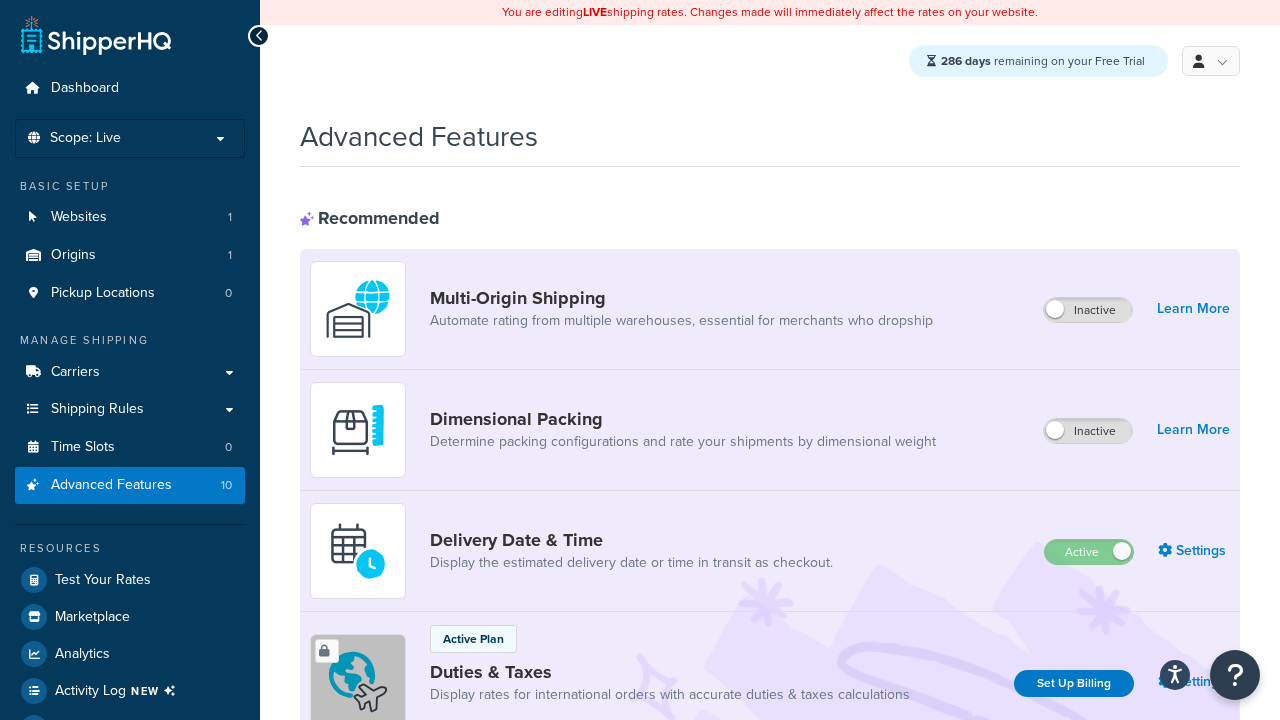 click on "Active" at bounding box center [1089, 887] 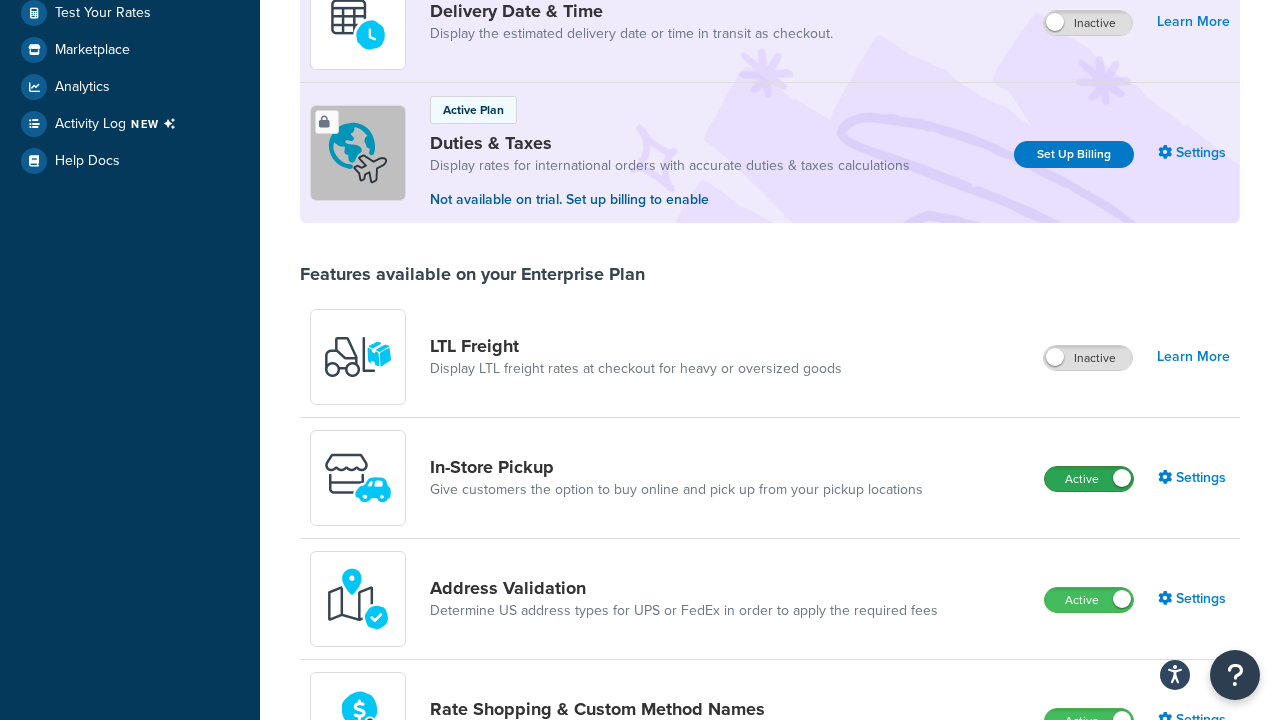 click on "Active" at bounding box center [1089, 479] 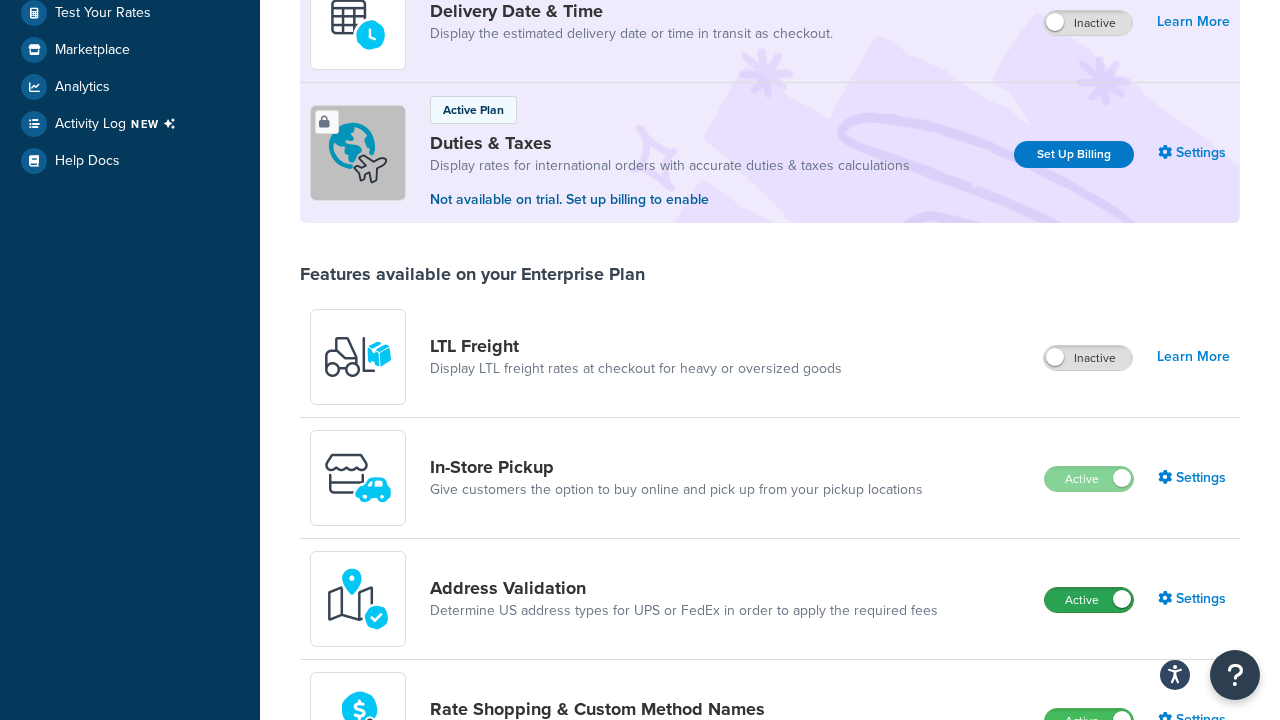 click on "Active" at bounding box center [1089, 600] 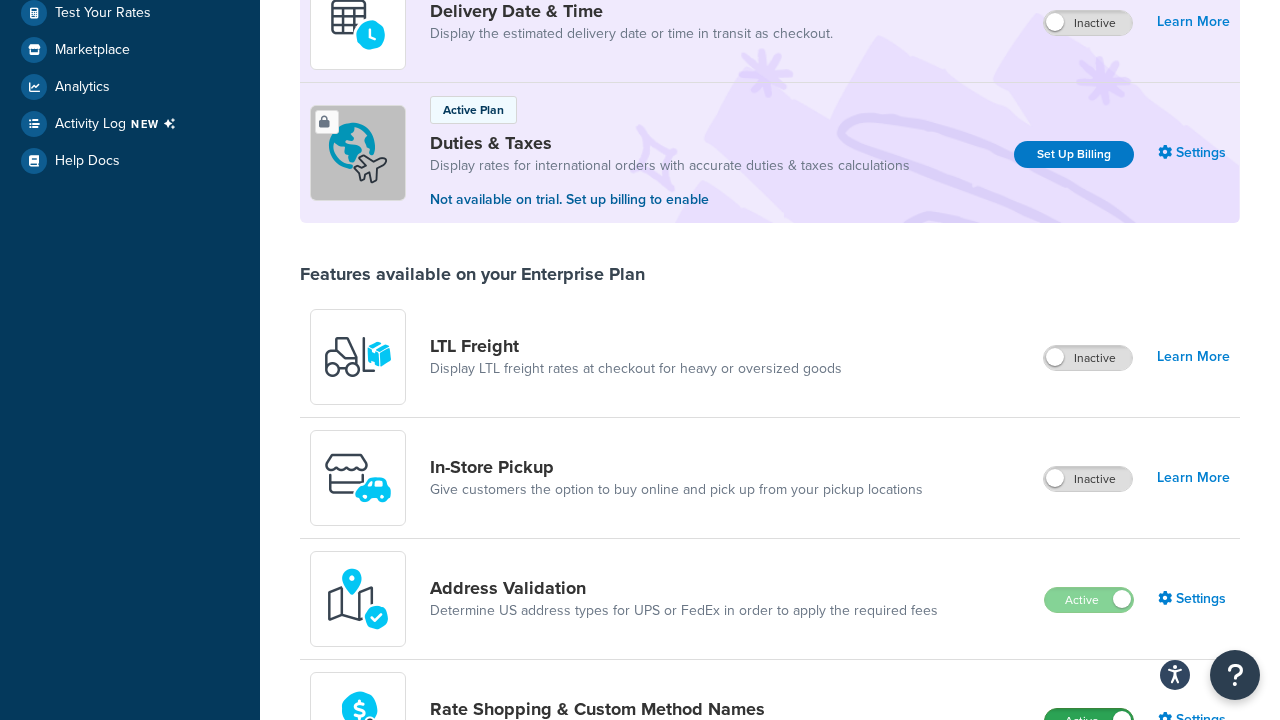 click on "Active" at bounding box center [1089, 721] 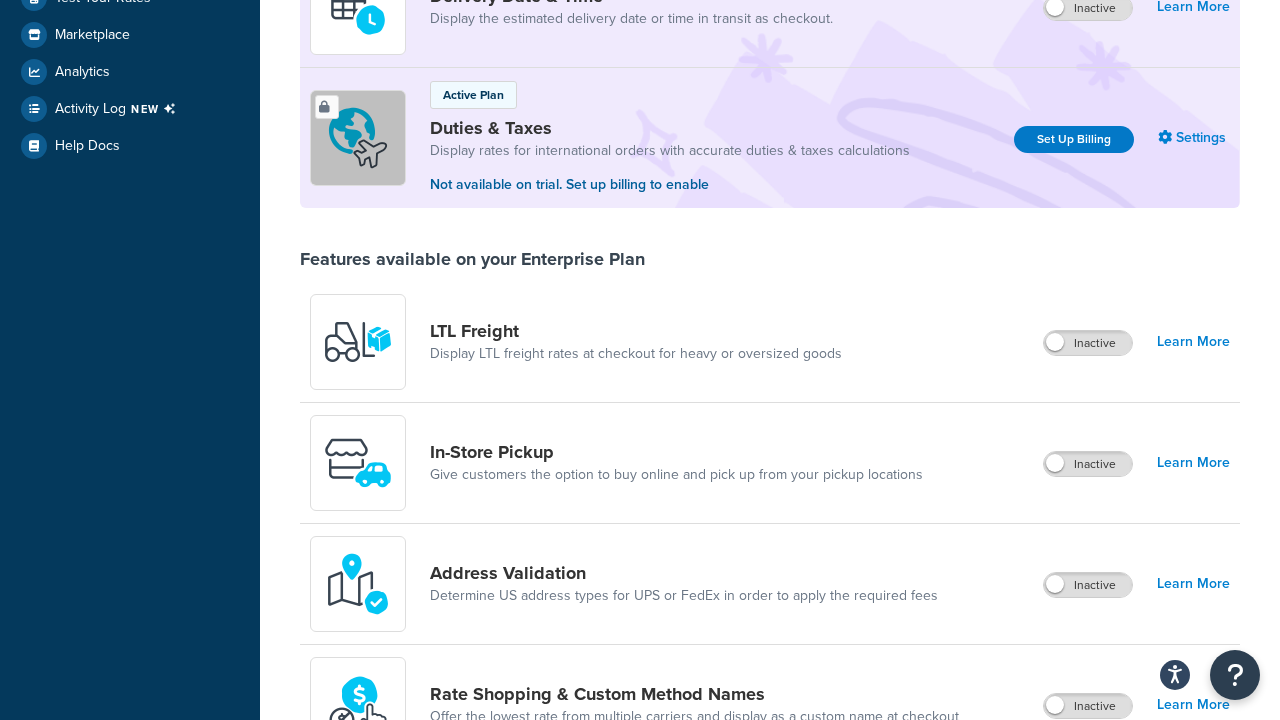 click on "Active" at bounding box center [1088, 827] 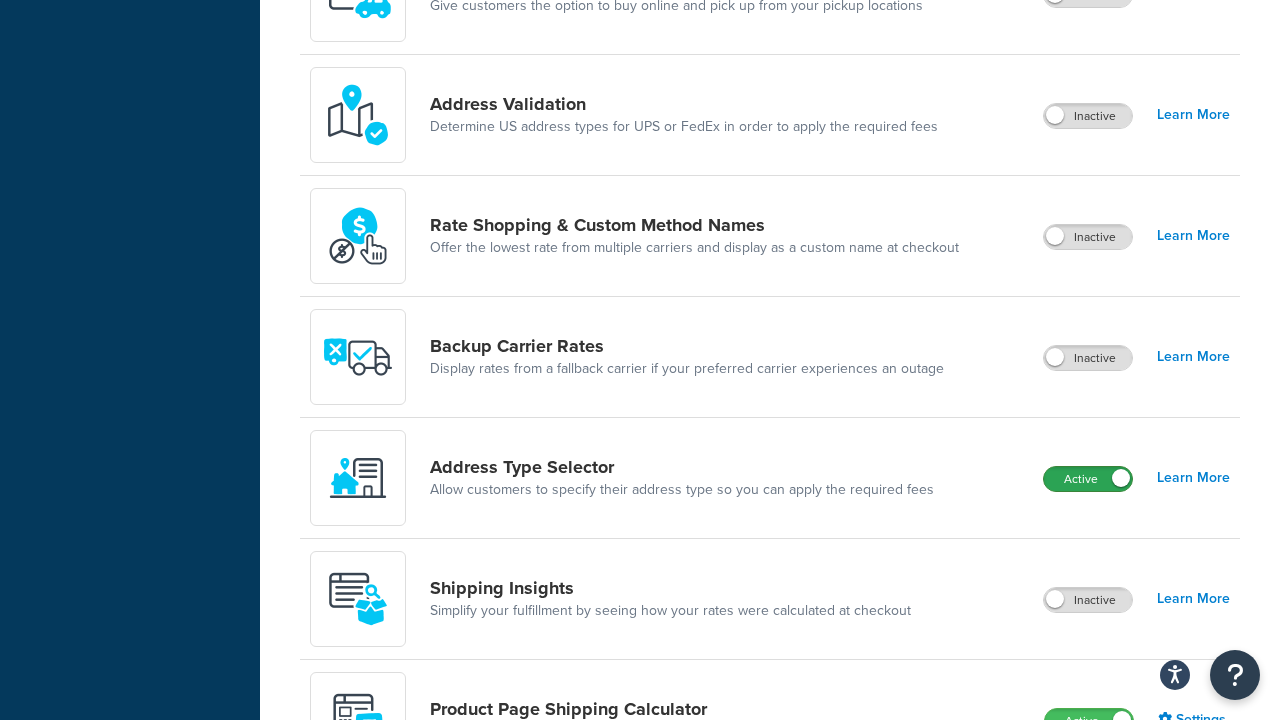 click on "Active" at bounding box center [1088, 479] 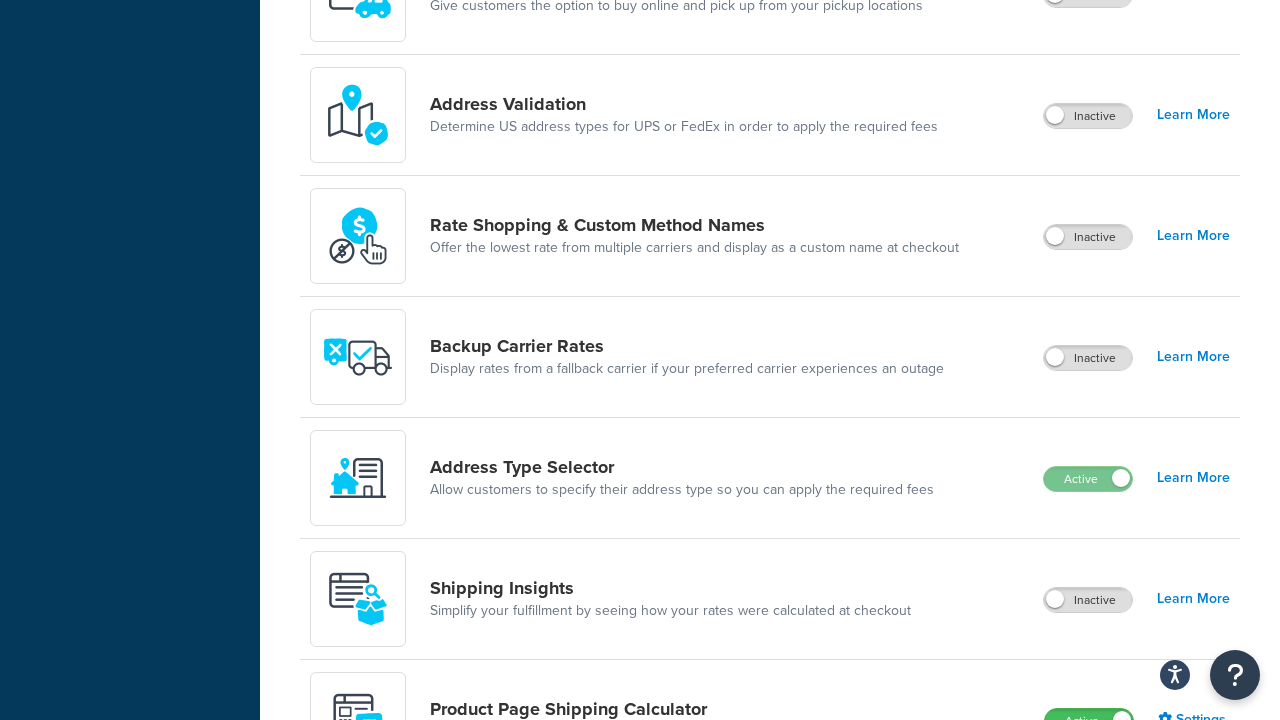 click on "Active" at bounding box center [1089, 721] 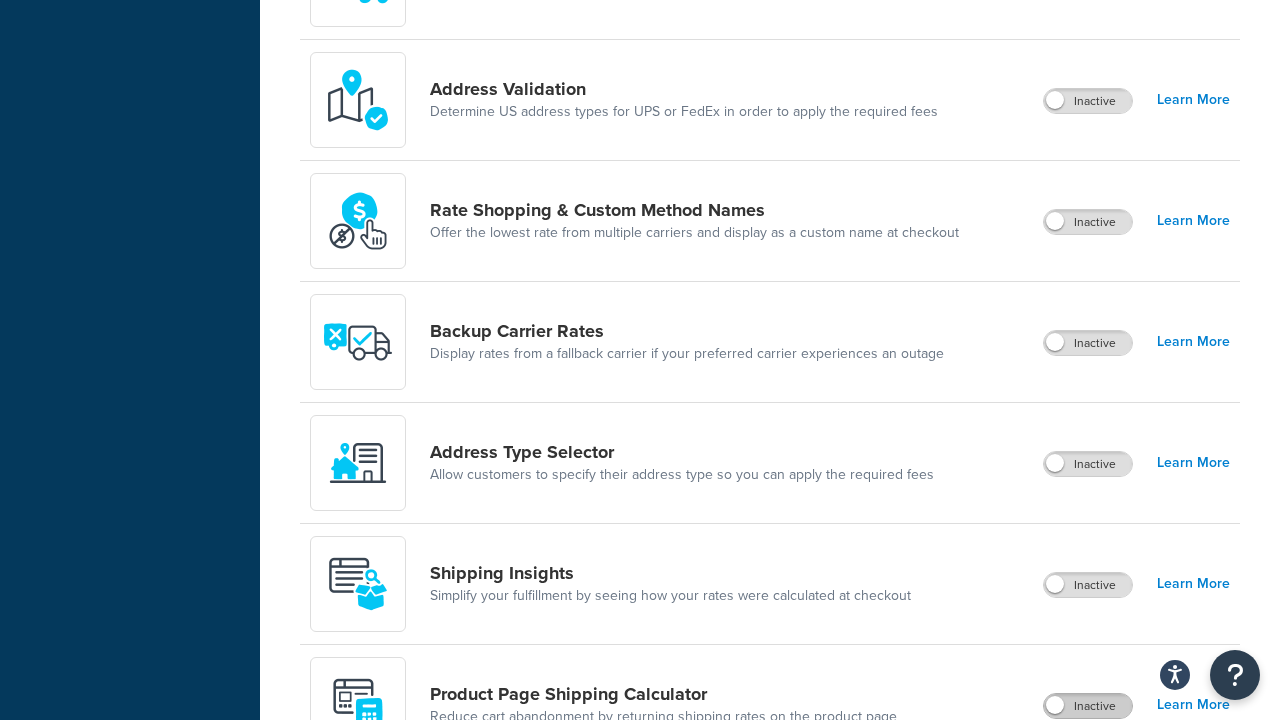 click on "Active" at bounding box center (1088, 827) 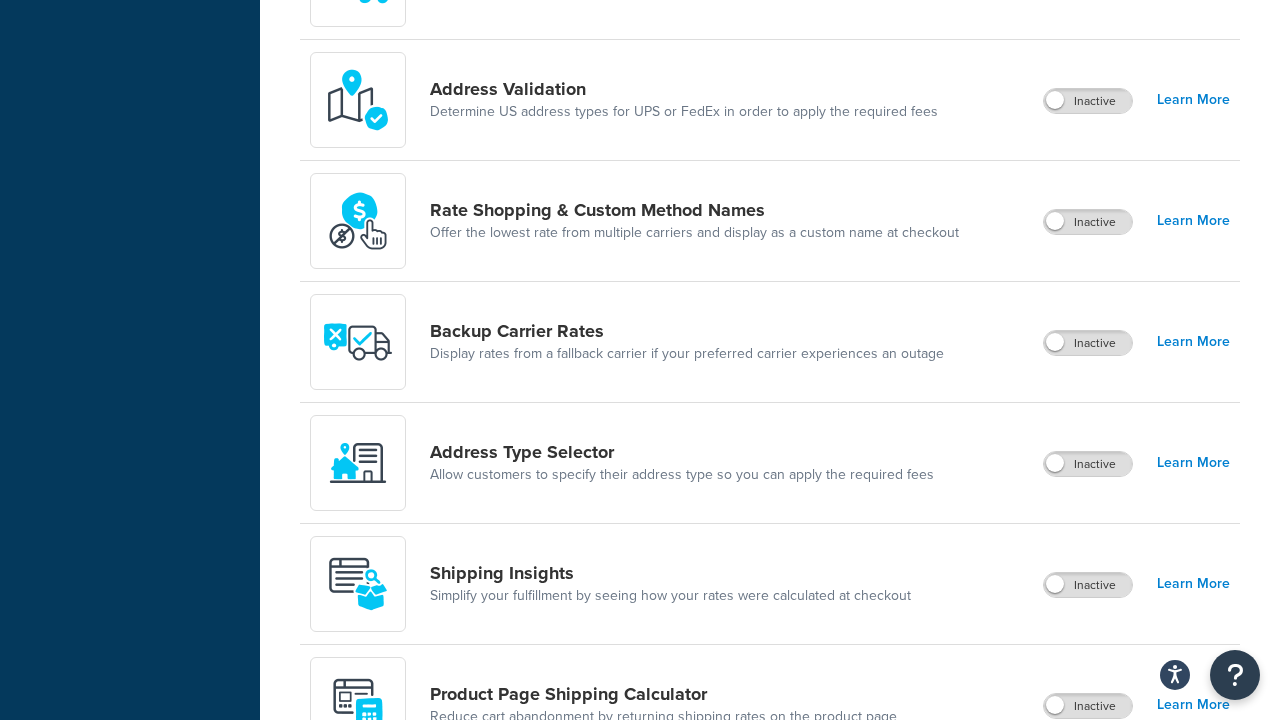 scroll, scrollTop: 1497, scrollLeft: 0, axis: vertical 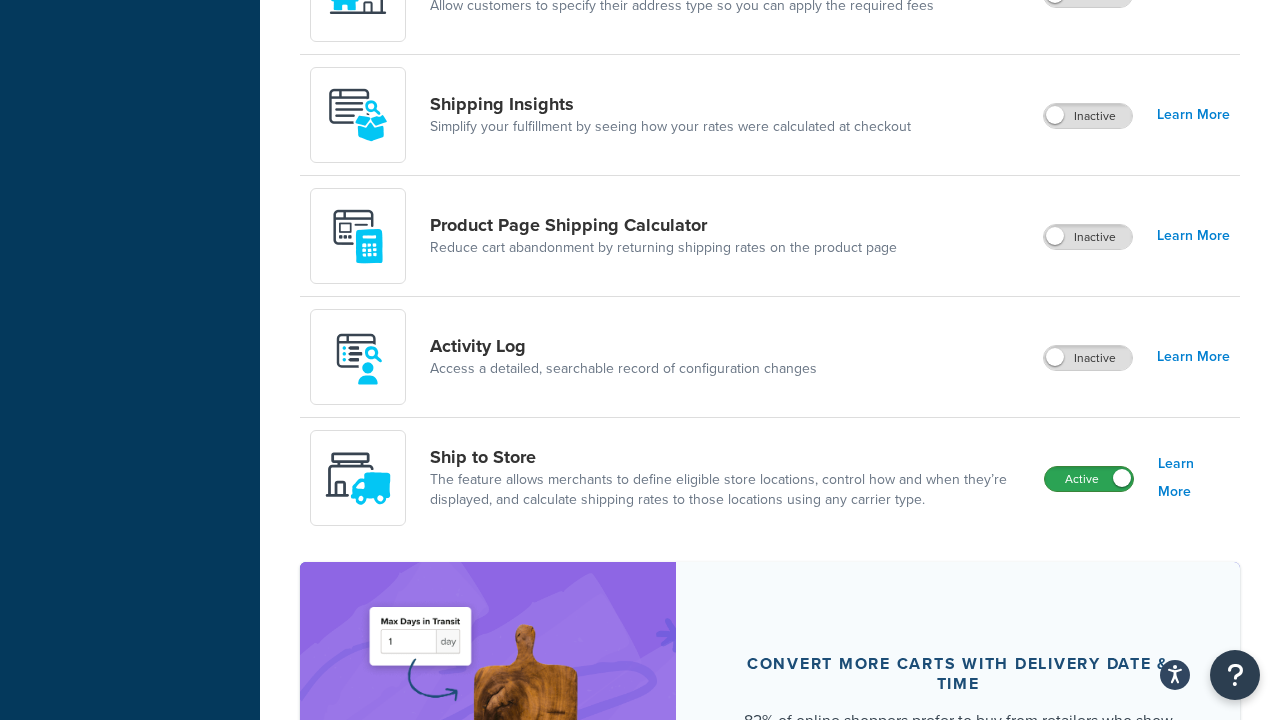 click on "Active" at bounding box center (1089, 479) 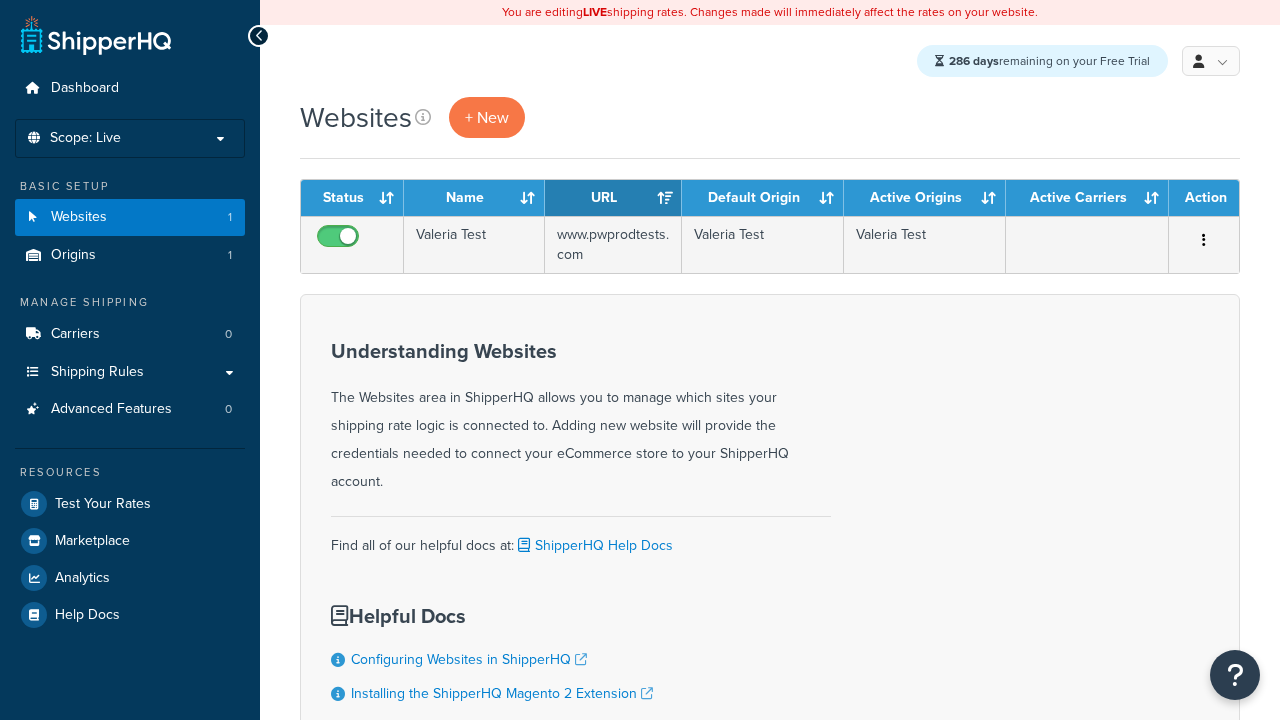 scroll, scrollTop: 0, scrollLeft: 0, axis: both 